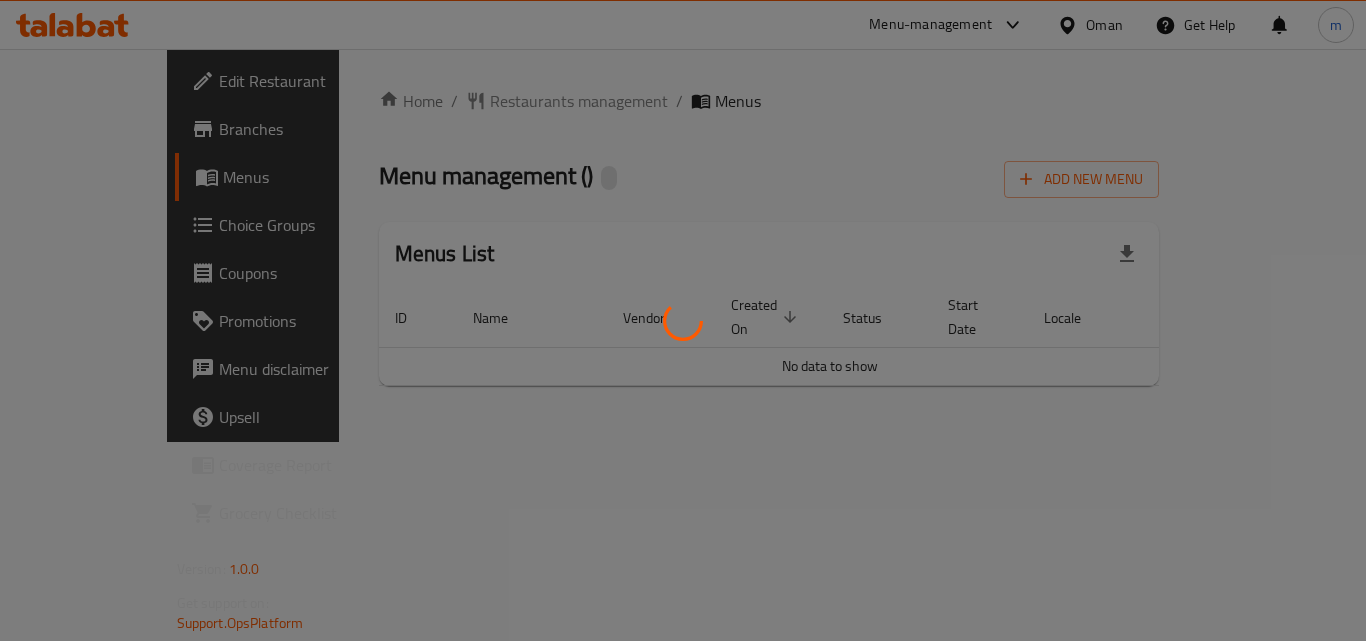 scroll, scrollTop: 0, scrollLeft: 0, axis: both 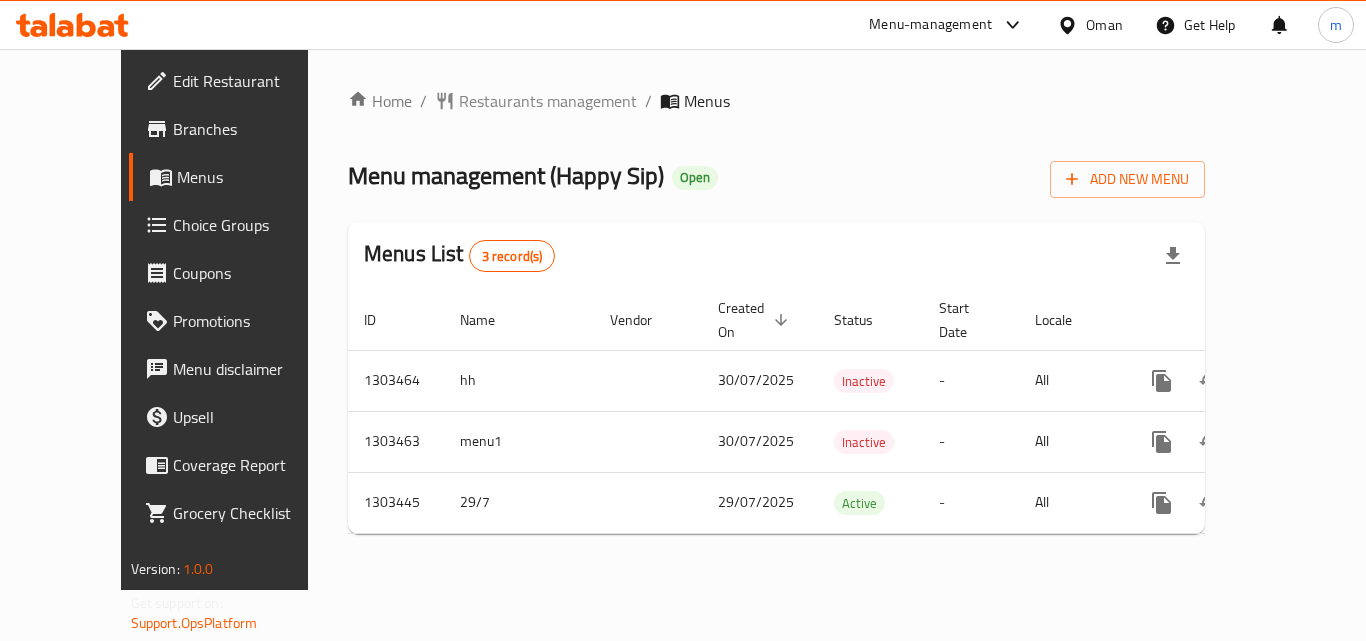 click at bounding box center (72, 25) 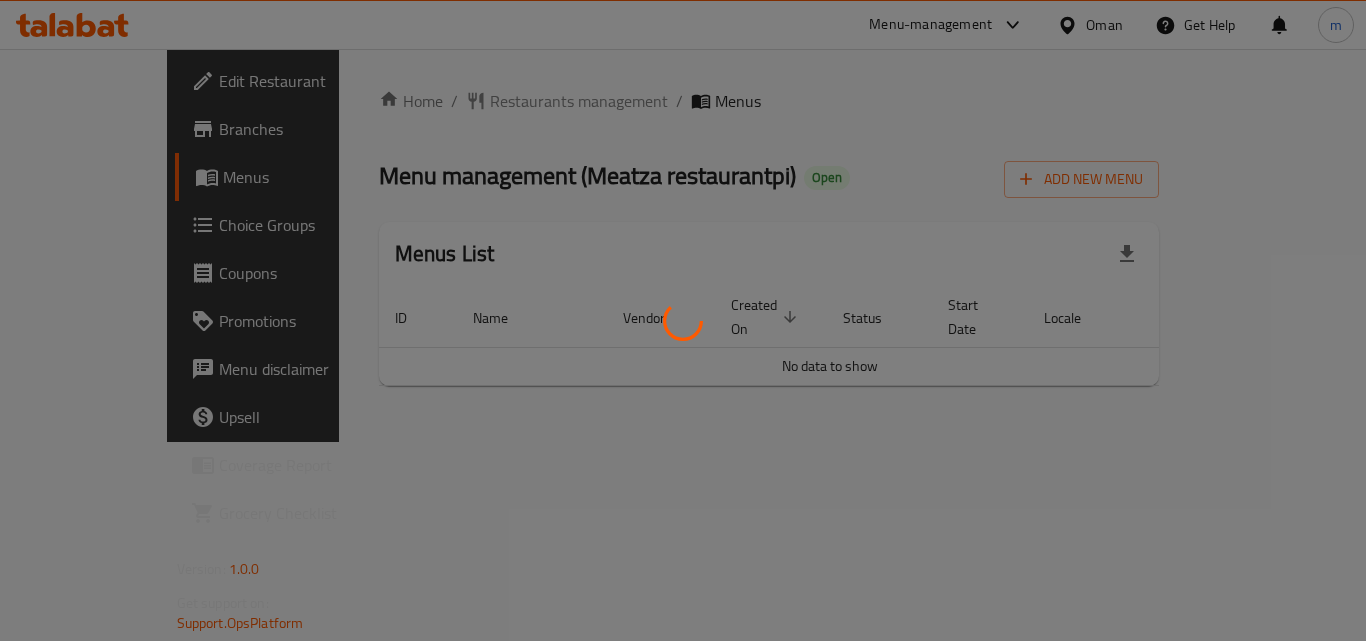 scroll, scrollTop: 0, scrollLeft: 0, axis: both 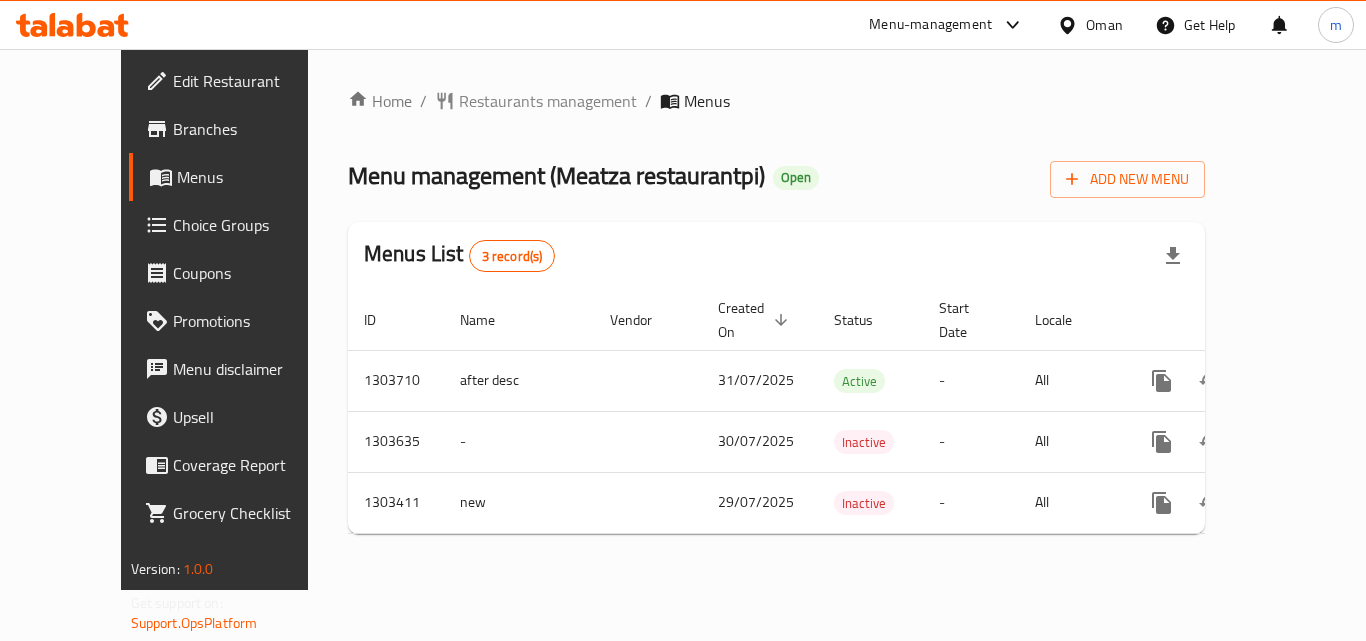 click 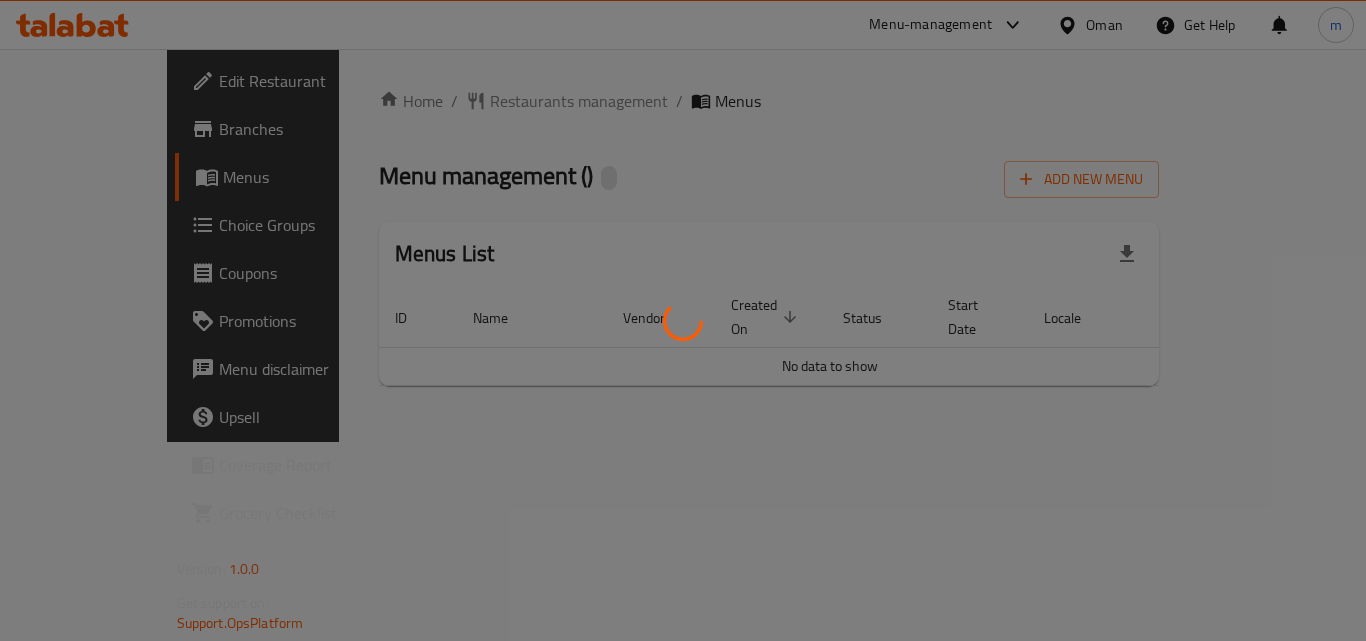 scroll, scrollTop: 0, scrollLeft: 0, axis: both 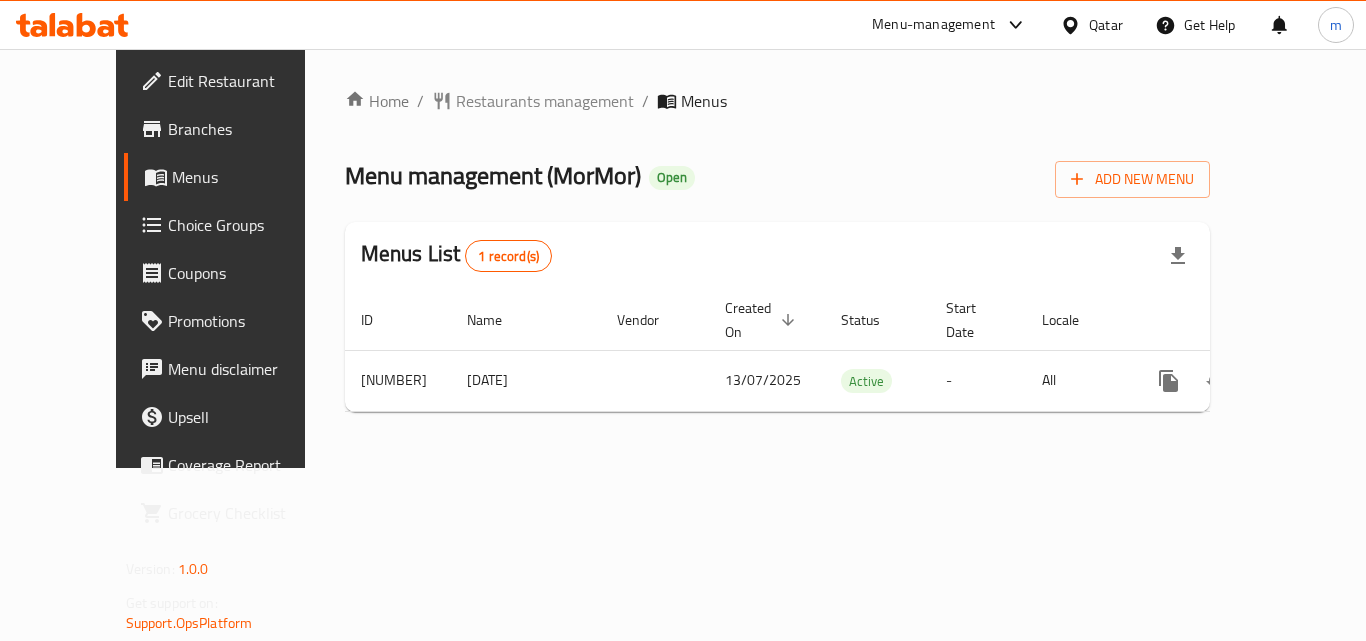 click 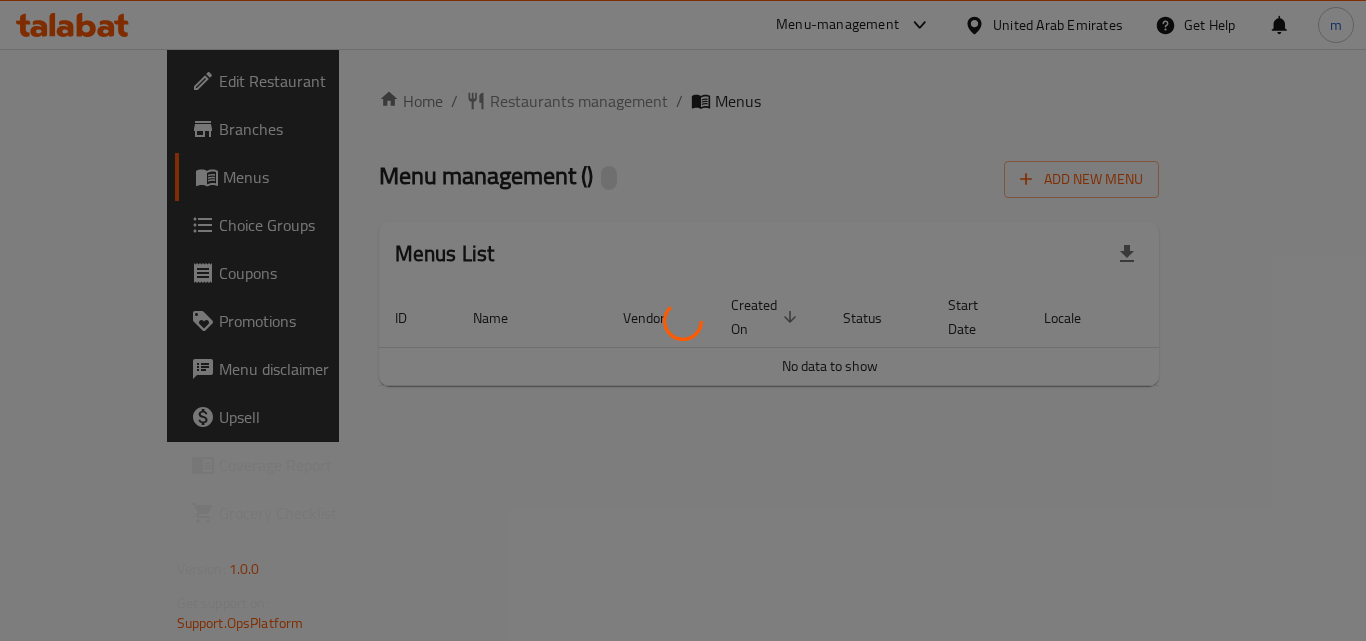 scroll, scrollTop: 0, scrollLeft: 0, axis: both 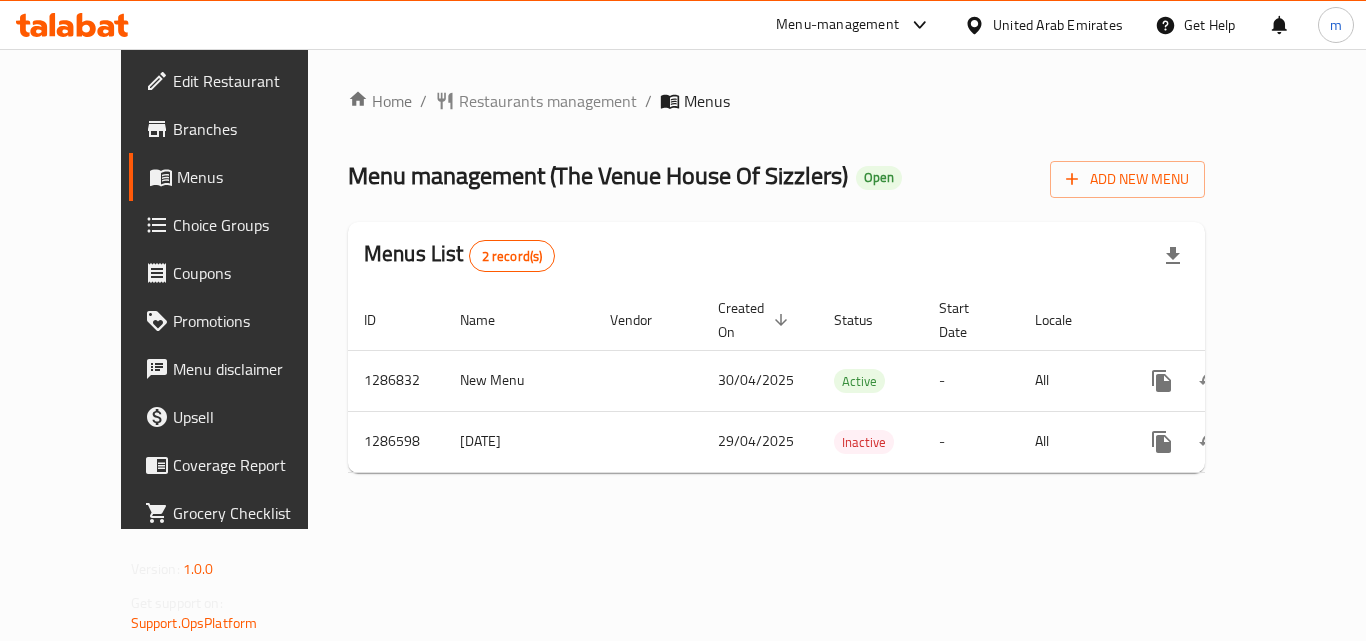 drag, startPoint x: 133, startPoint y: 39, endPoint x: 24, endPoint y: 38, distance: 109.004585 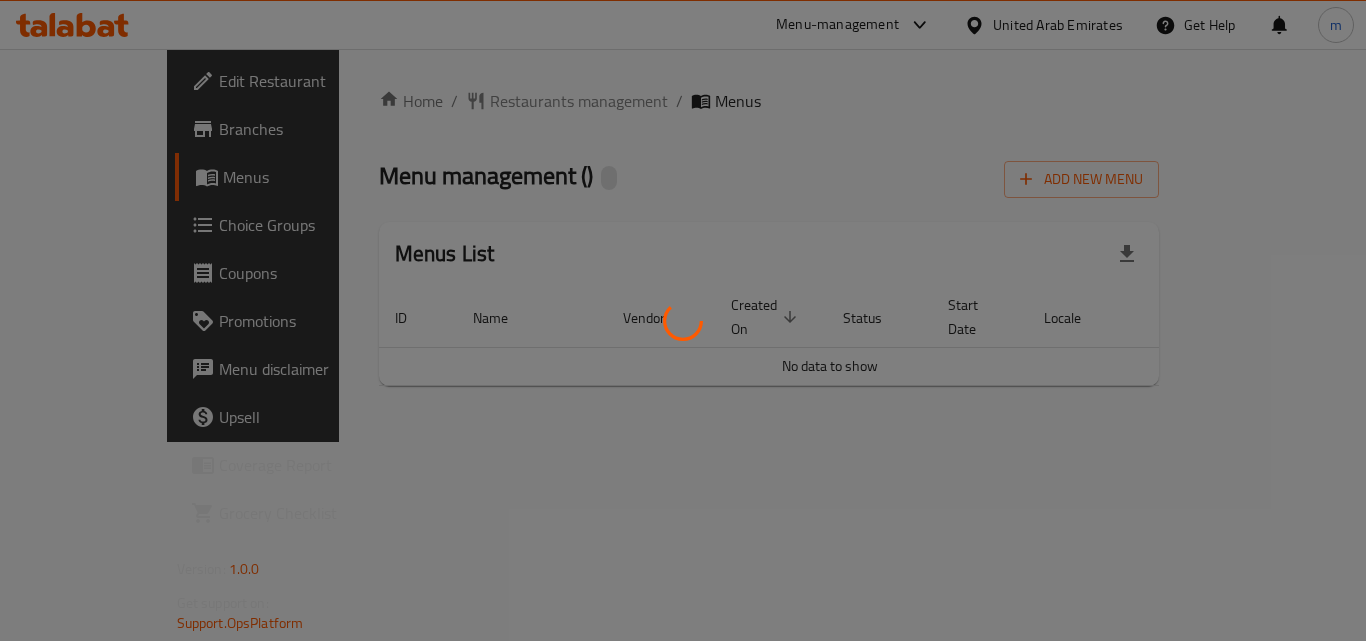 scroll, scrollTop: 0, scrollLeft: 0, axis: both 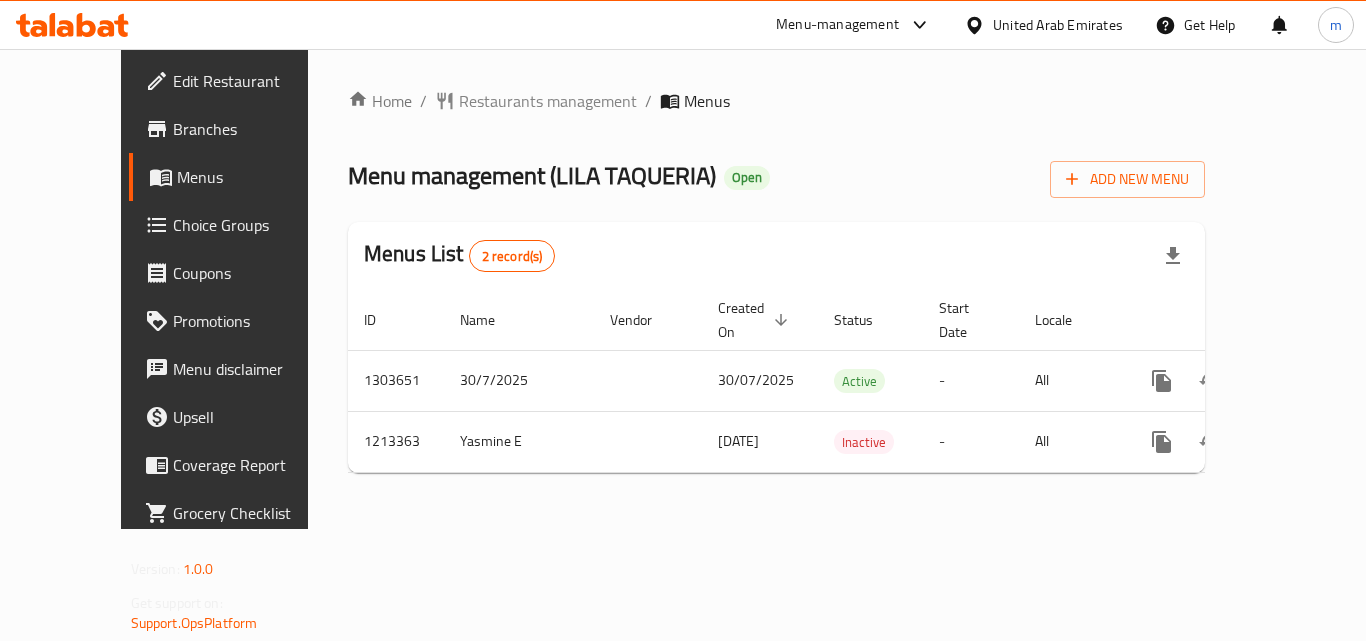 click on "Edit Restaurant" at bounding box center (253, 81) 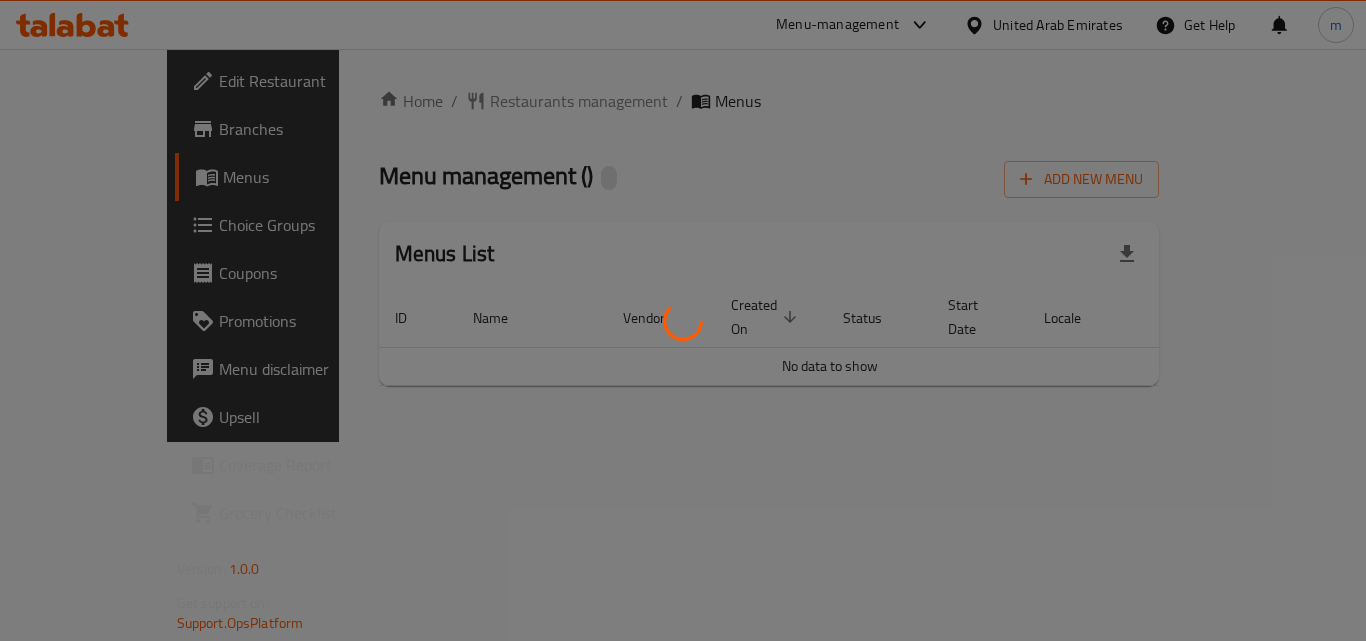 scroll, scrollTop: 0, scrollLeft: 0, axis: both 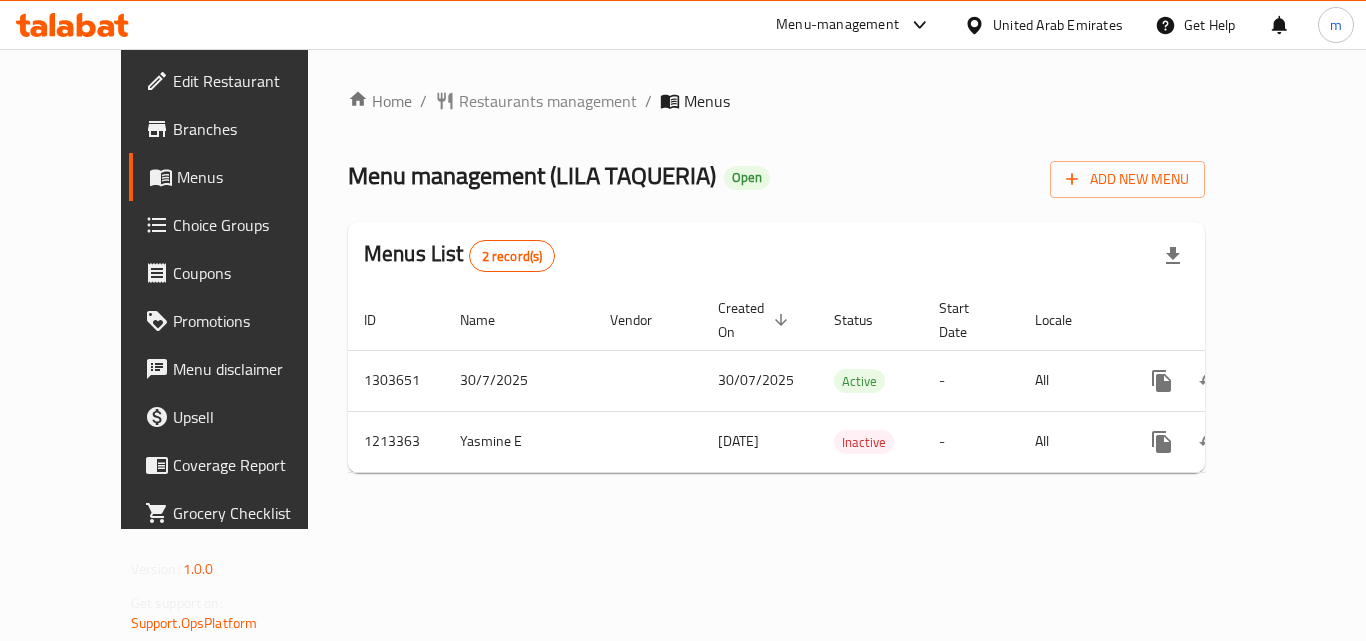 click on "Menu management ( LILA TAQUERIA )  Open Add New Menu" at bounding box center (776, 175) 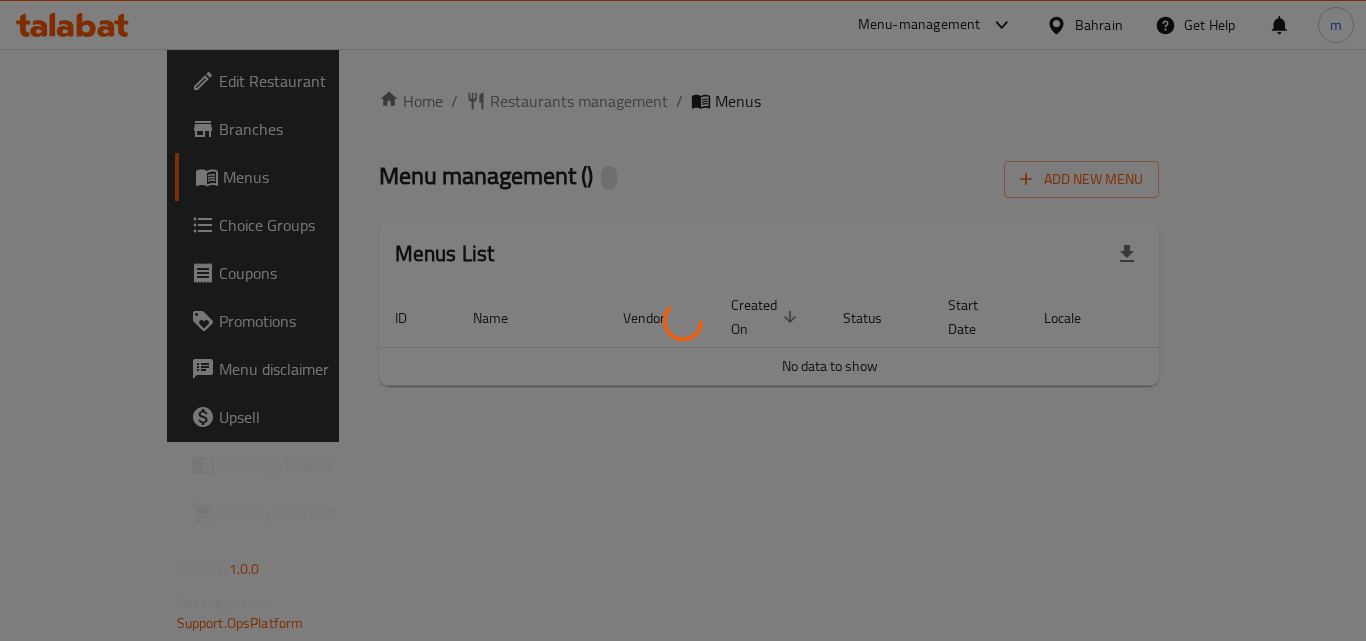 scroll, scrollTop: 0, scrollLeft: 0, axis: both 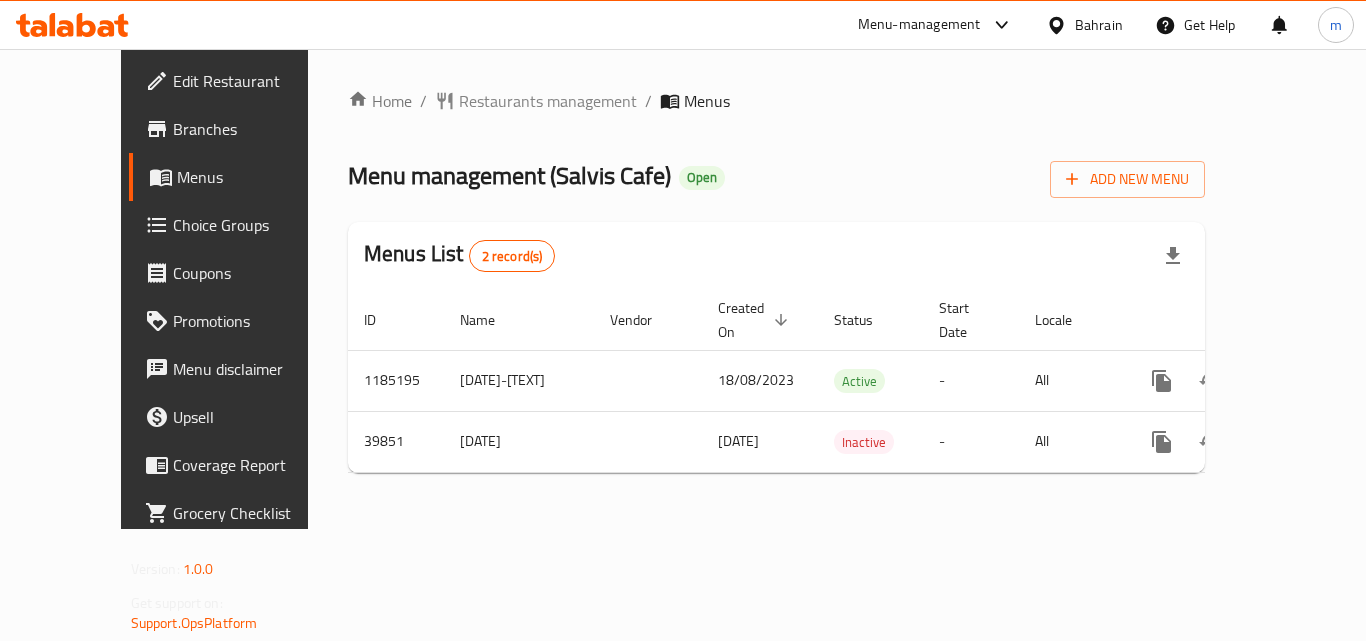 click 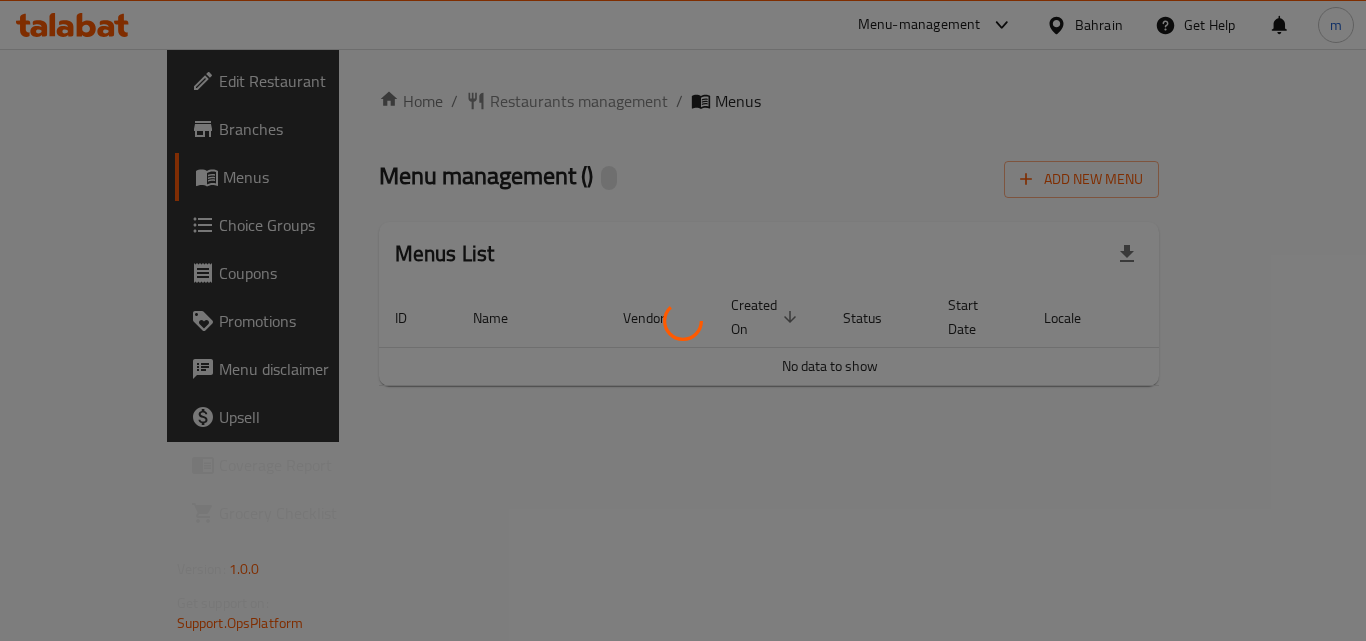 scroll, scrollTop: 0, scrollLeft: 0, axis: both 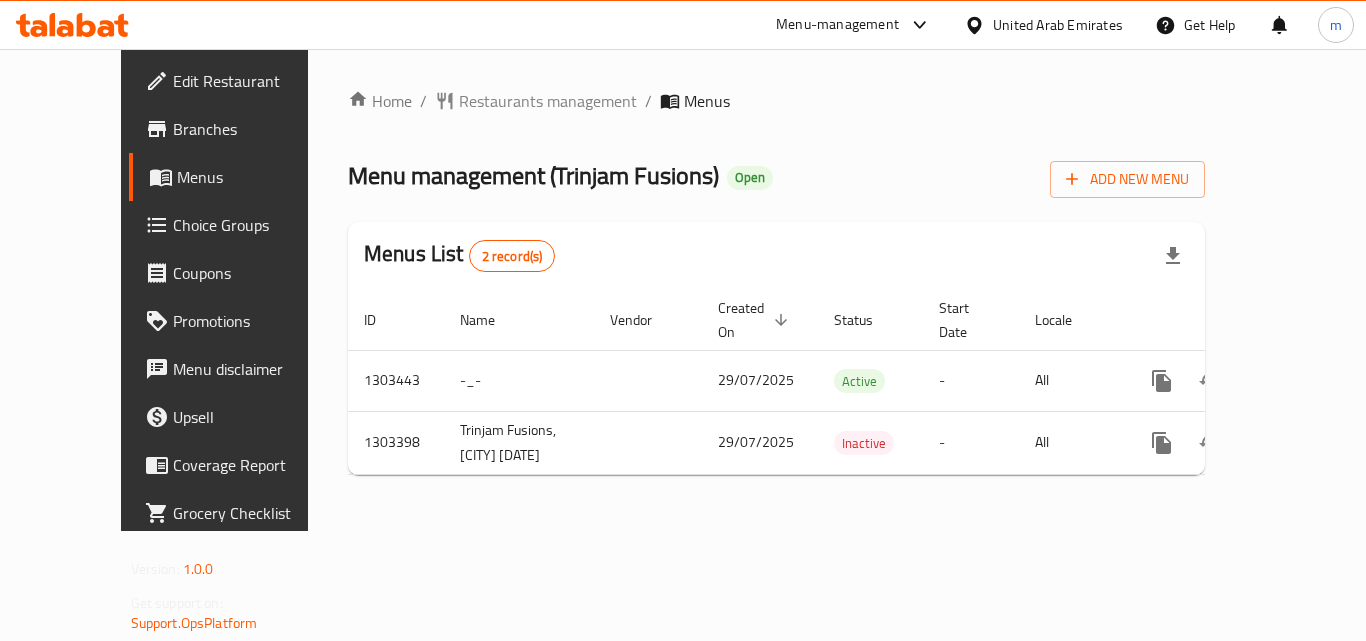 click 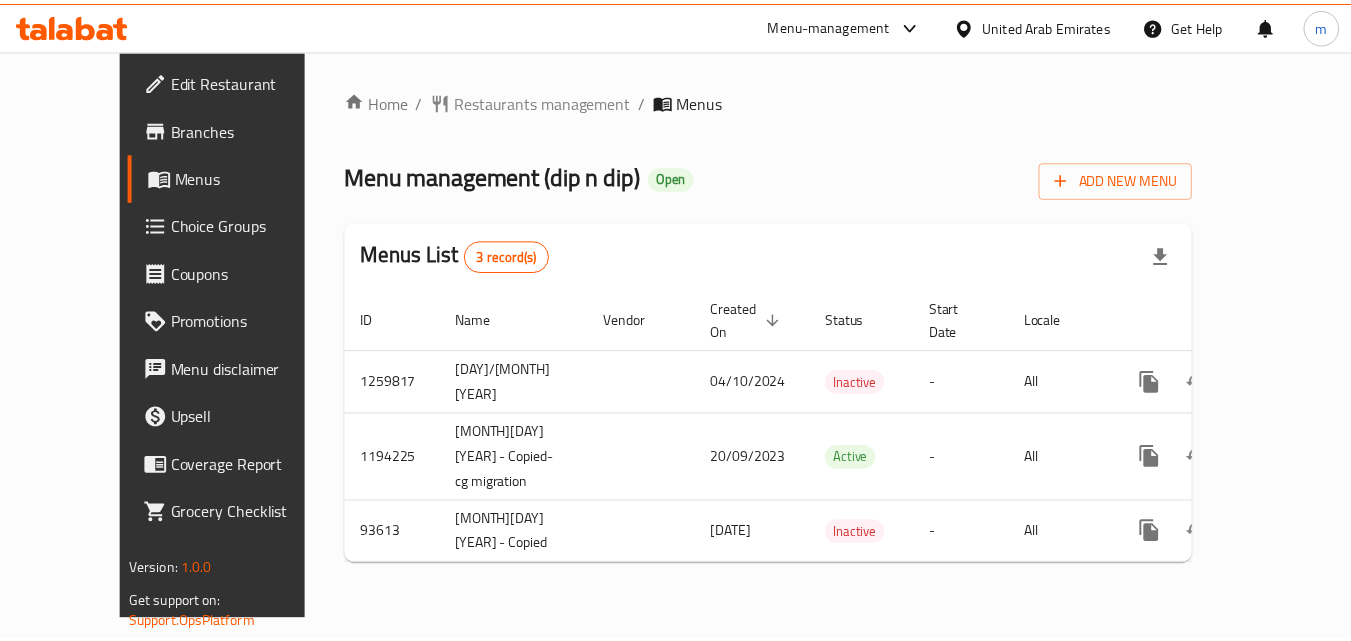 scroll, scrollTop: 0, scrollLeft: 0, axis: both 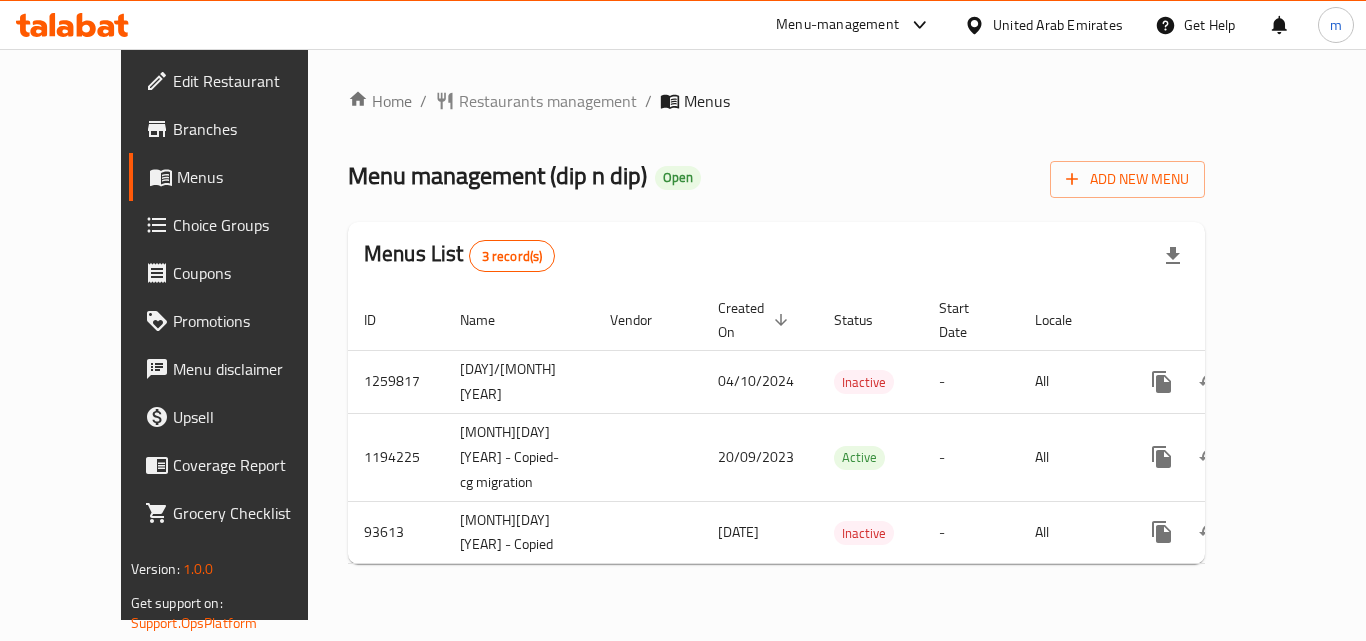 click on "Choice Groups" at bounding box center (253, 225) 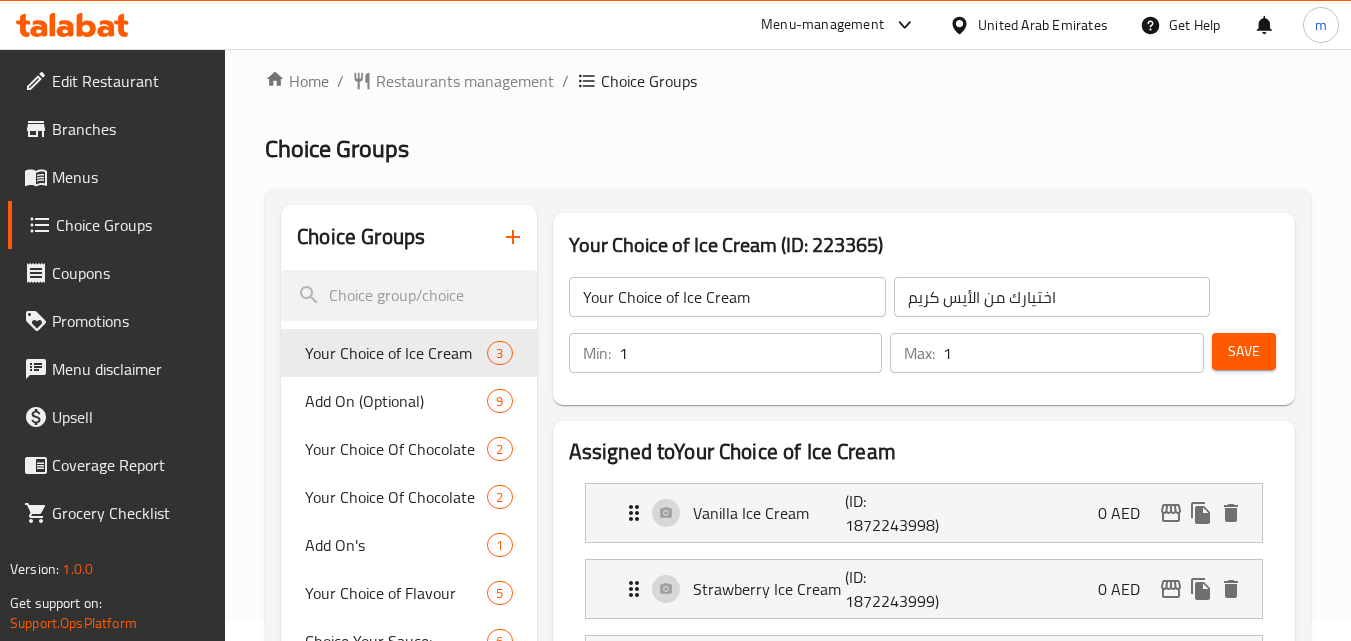 scroll, scrollTop: 0, scrollLeft: 0, axis: both 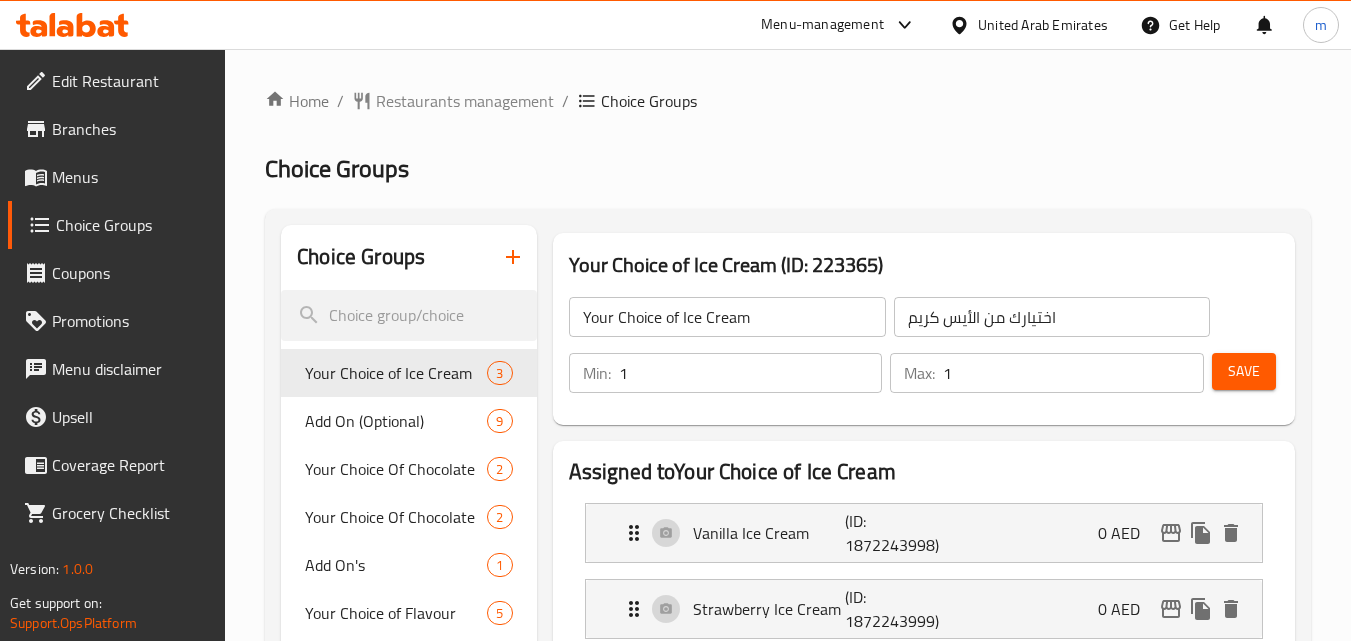 click on "Menus" at bounding box center [131, 177] 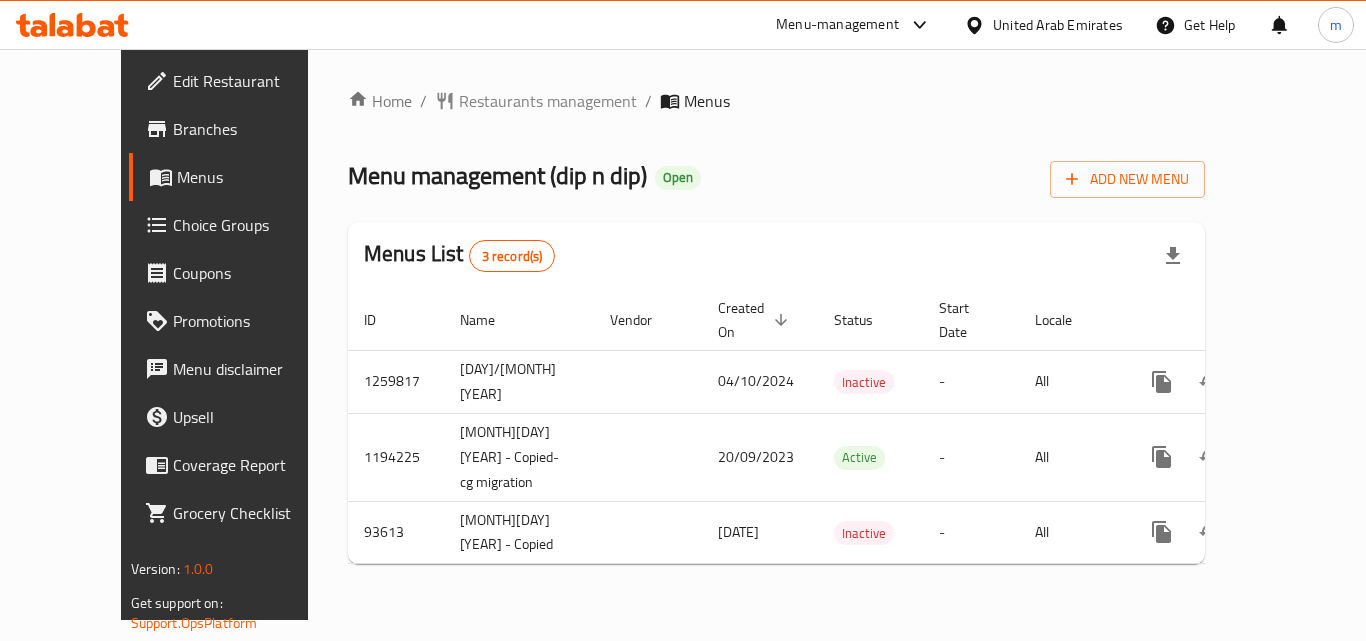 click on "Choice Groups" at bounding box center [253, 225] 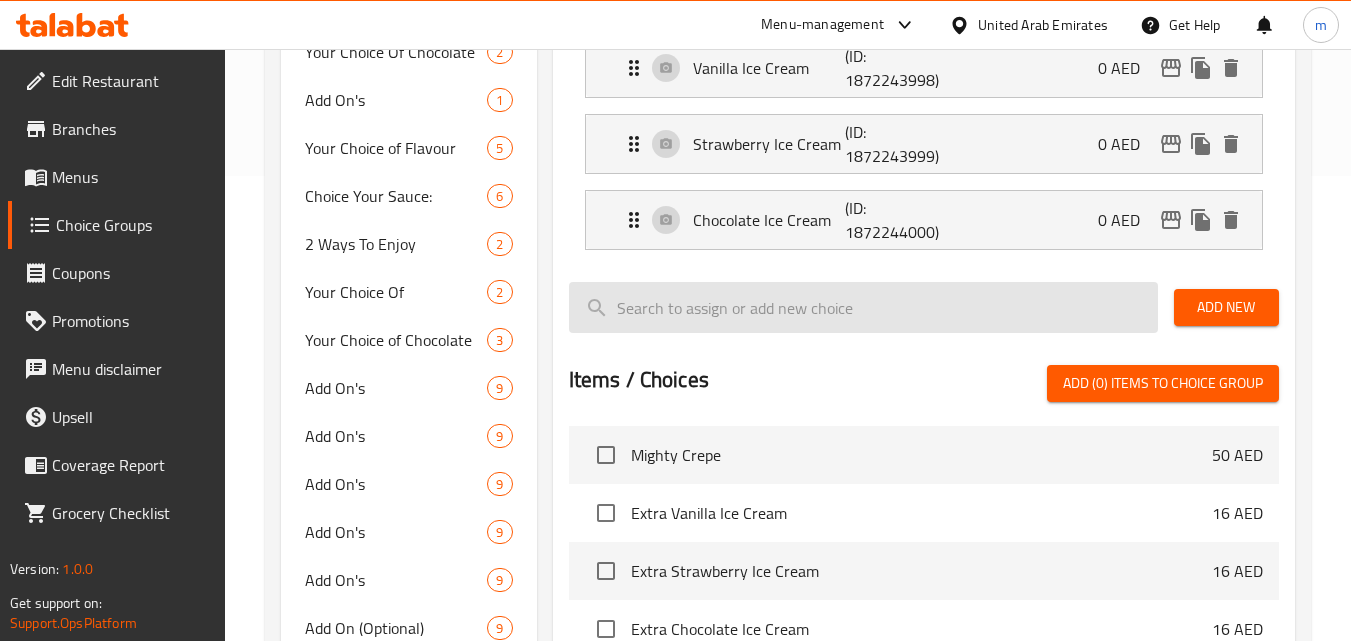 scroll, scrollTop: 500, scrollLeft: 0, axis: vertical 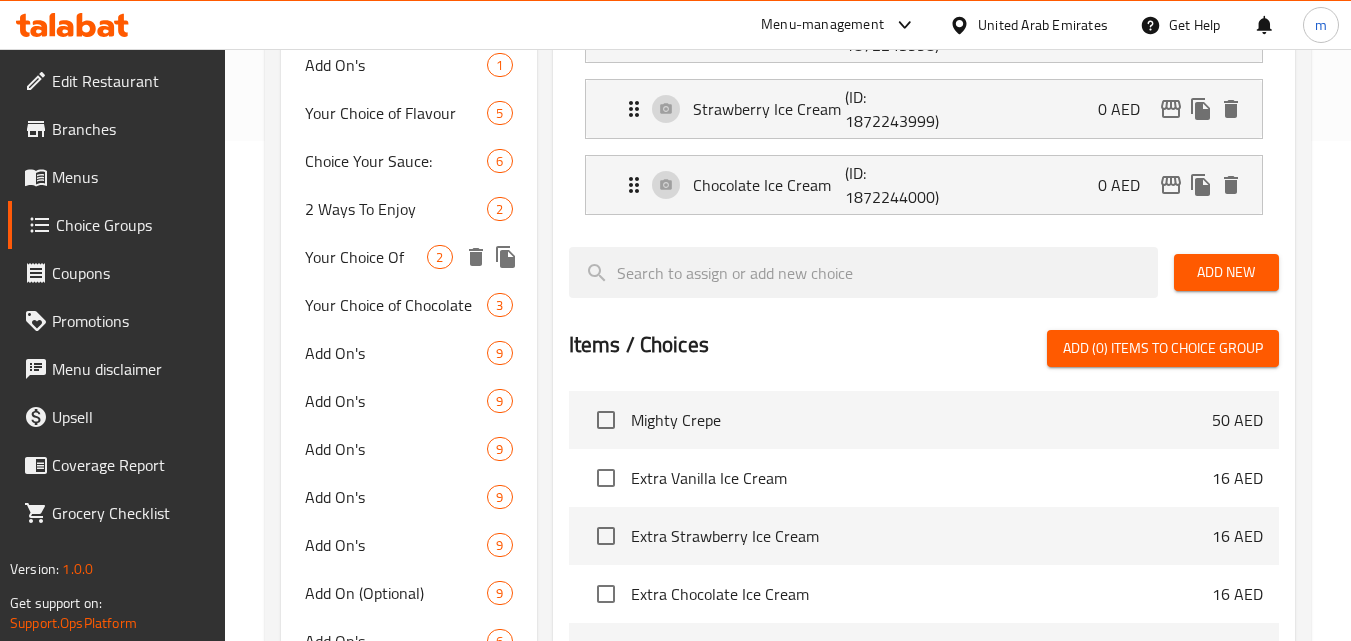 click on "Your Choice Of" at bounding box center (366, 257) 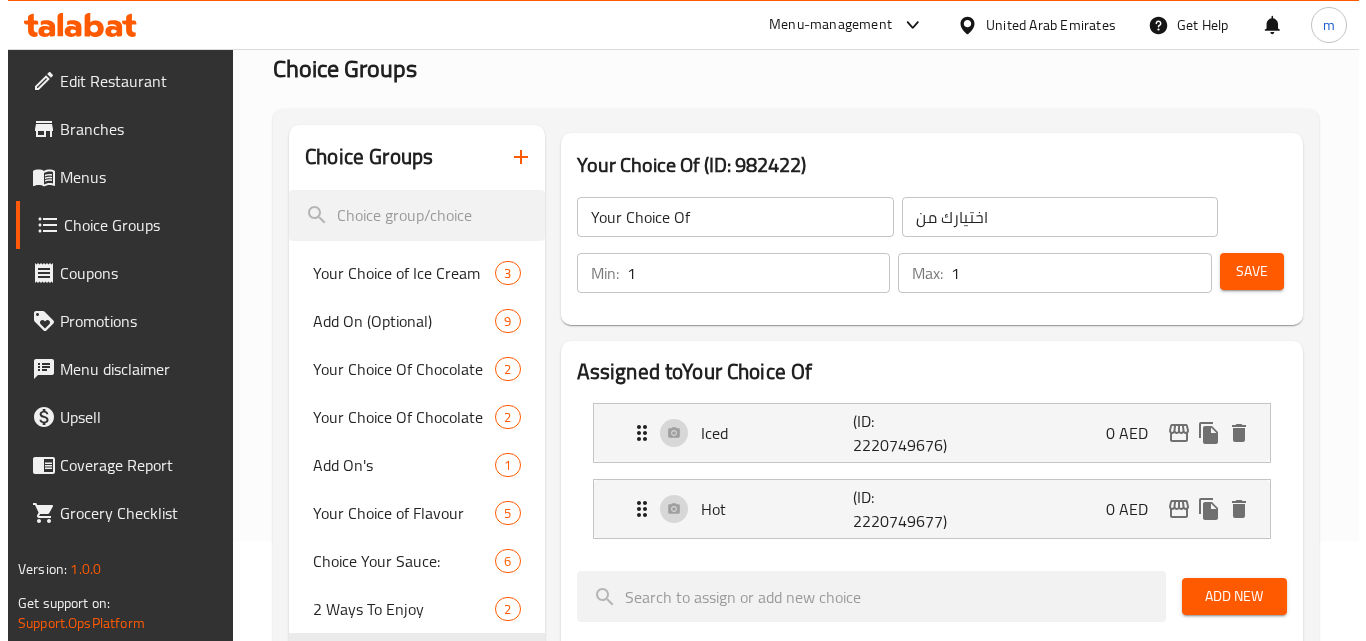 scroll, scrollTop: 0, scrollLeft: 0, axis: both 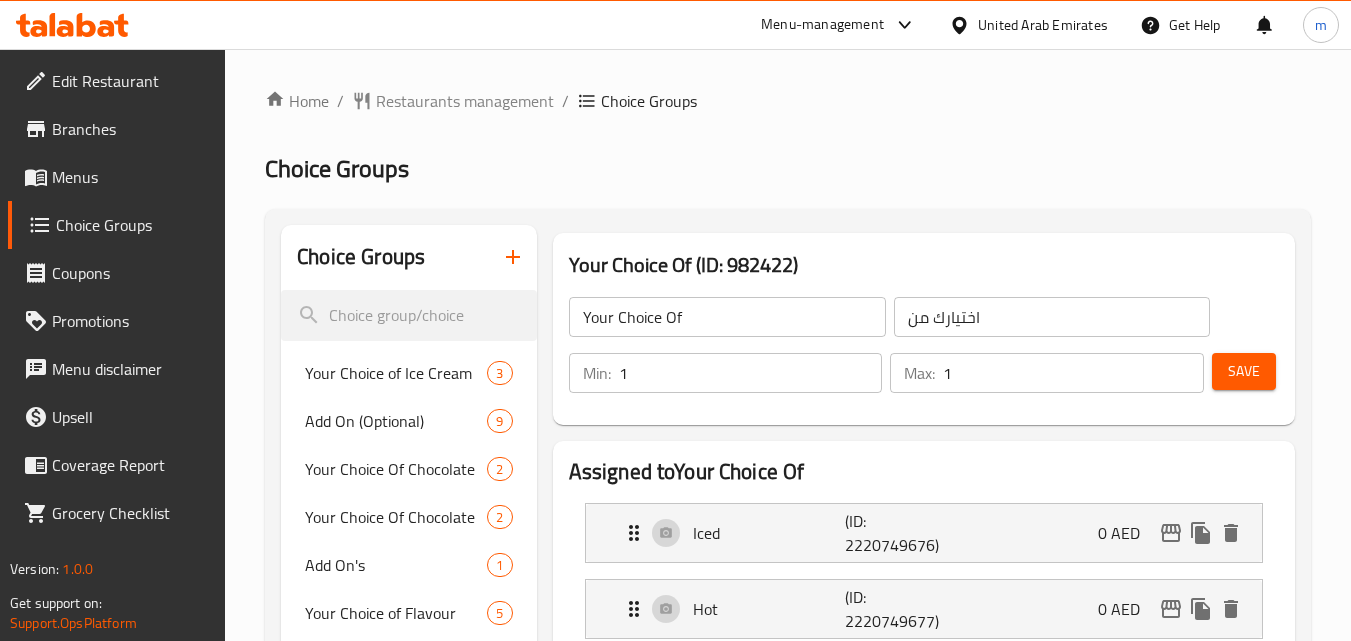 click on "Menus" at bounding box center (131, 177) 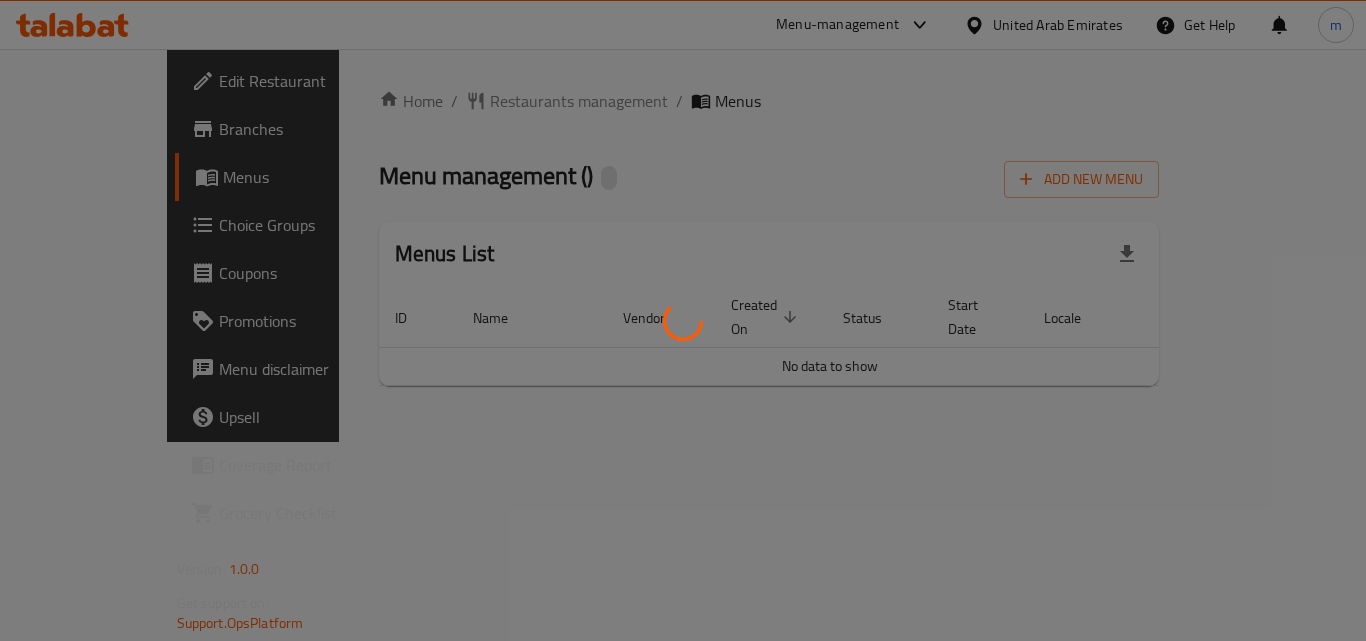 scroll, scrollTop: 0, scrollLeft: 0, axis: both 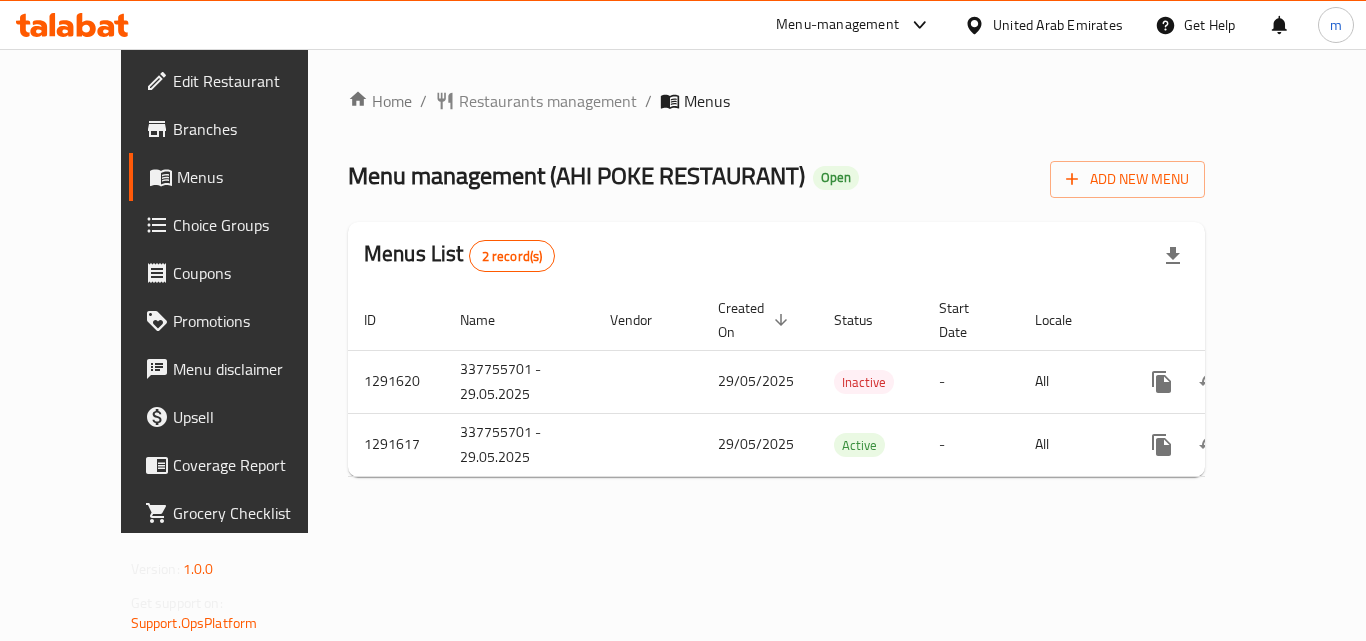 click 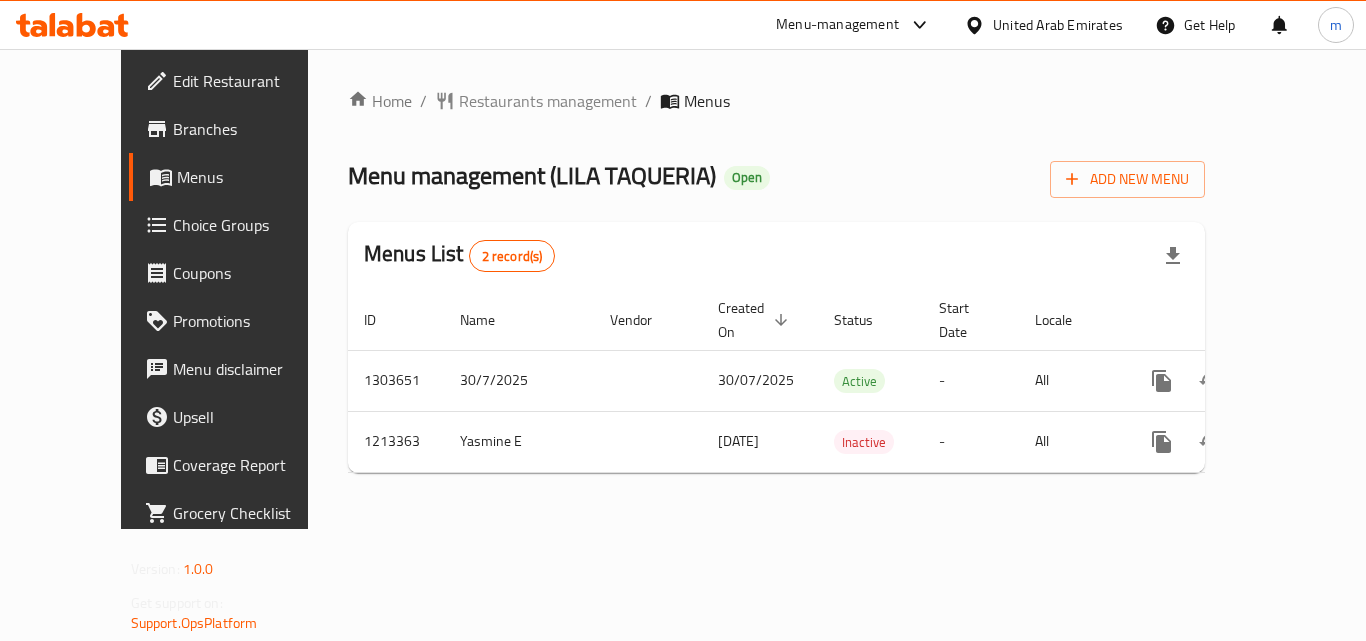 scroll, scrollTop: 0, scrollLeft: 0, axis: both 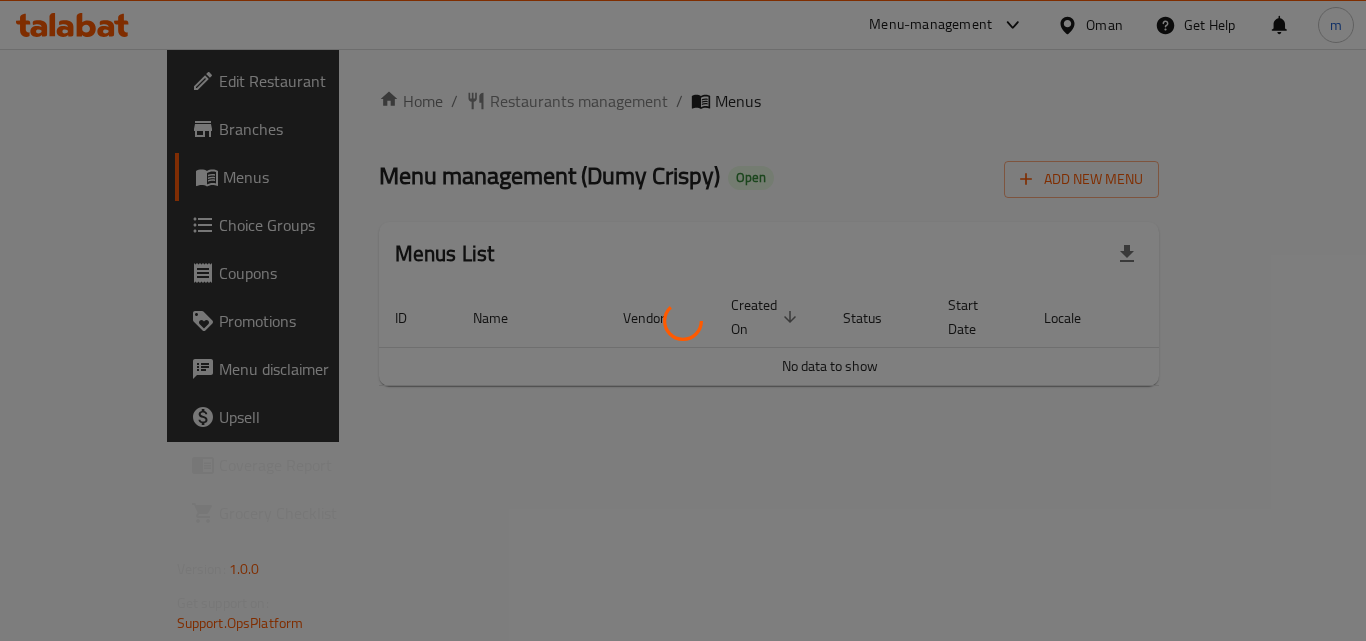 click at bounding box center (683, 320) 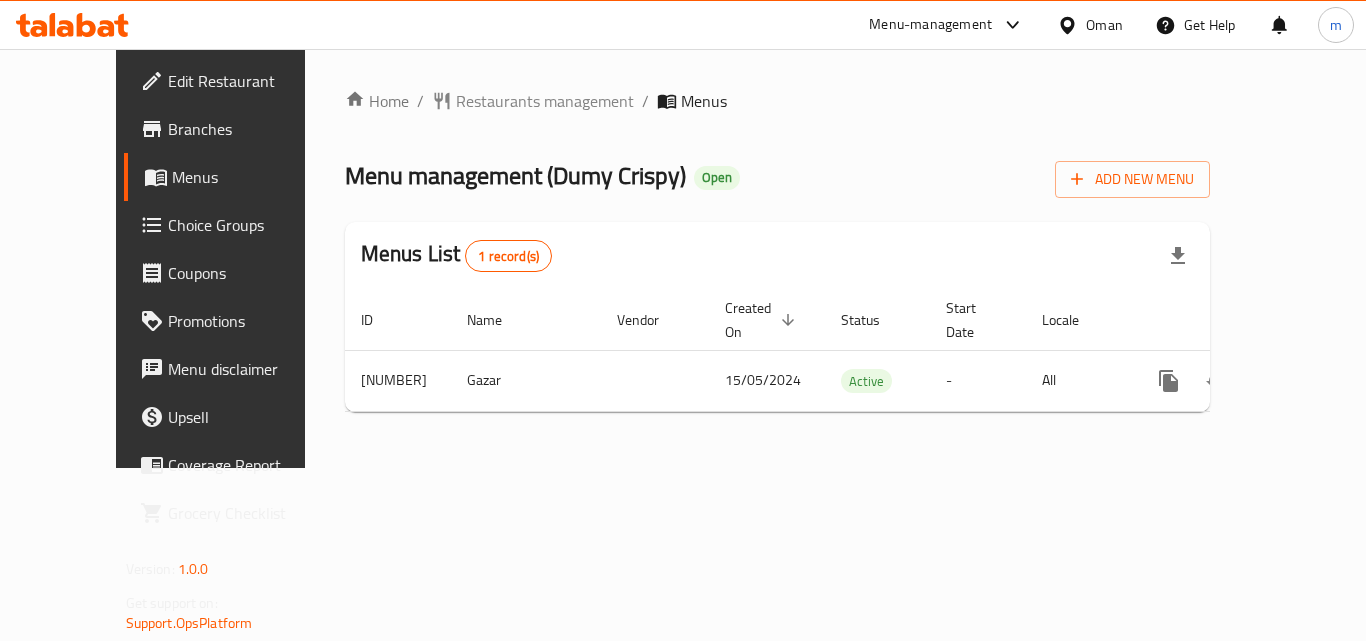 click 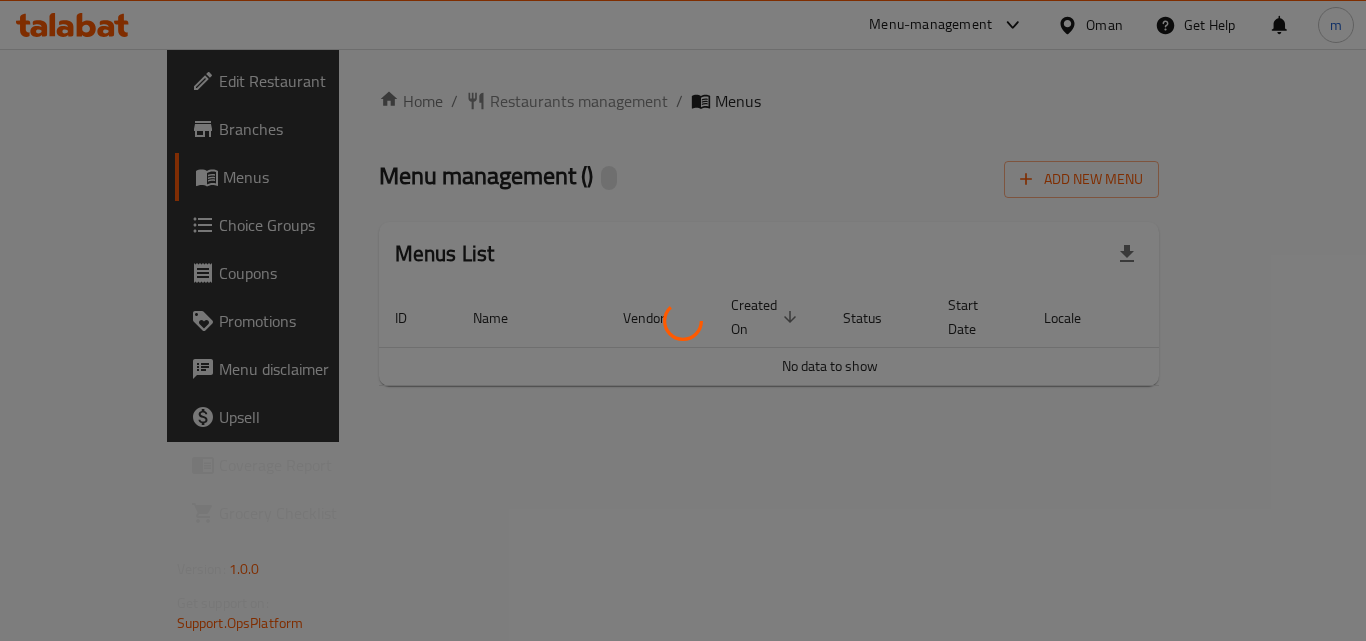 scroll, scrollTop: 0, scrollLeft: 0, axis: both 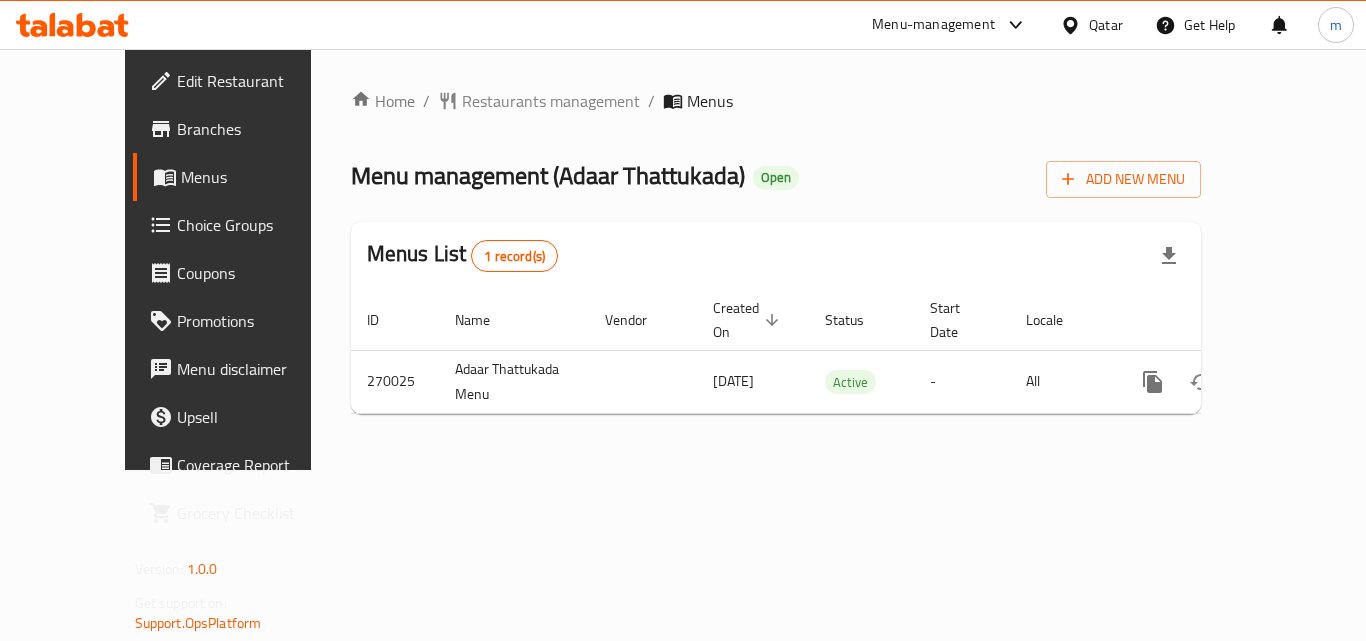 click at bounding box center [72, 25] 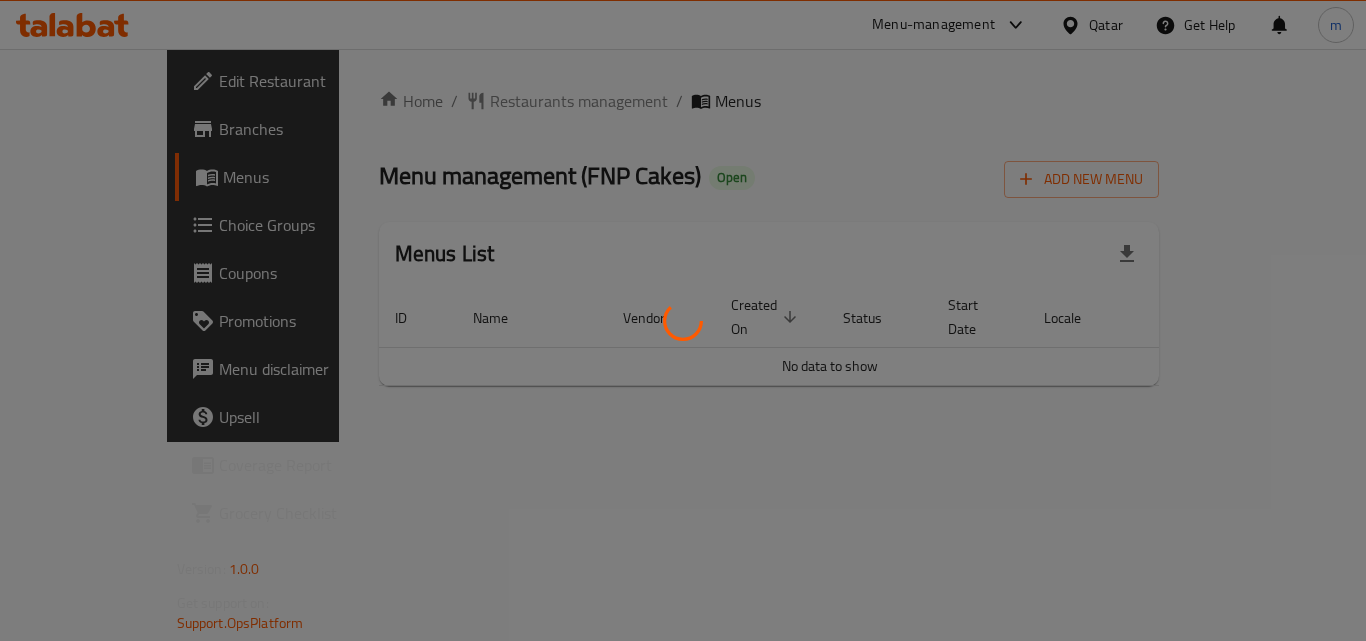 scroll, scrollTop: 0, scrollLeft: 0, axis: both 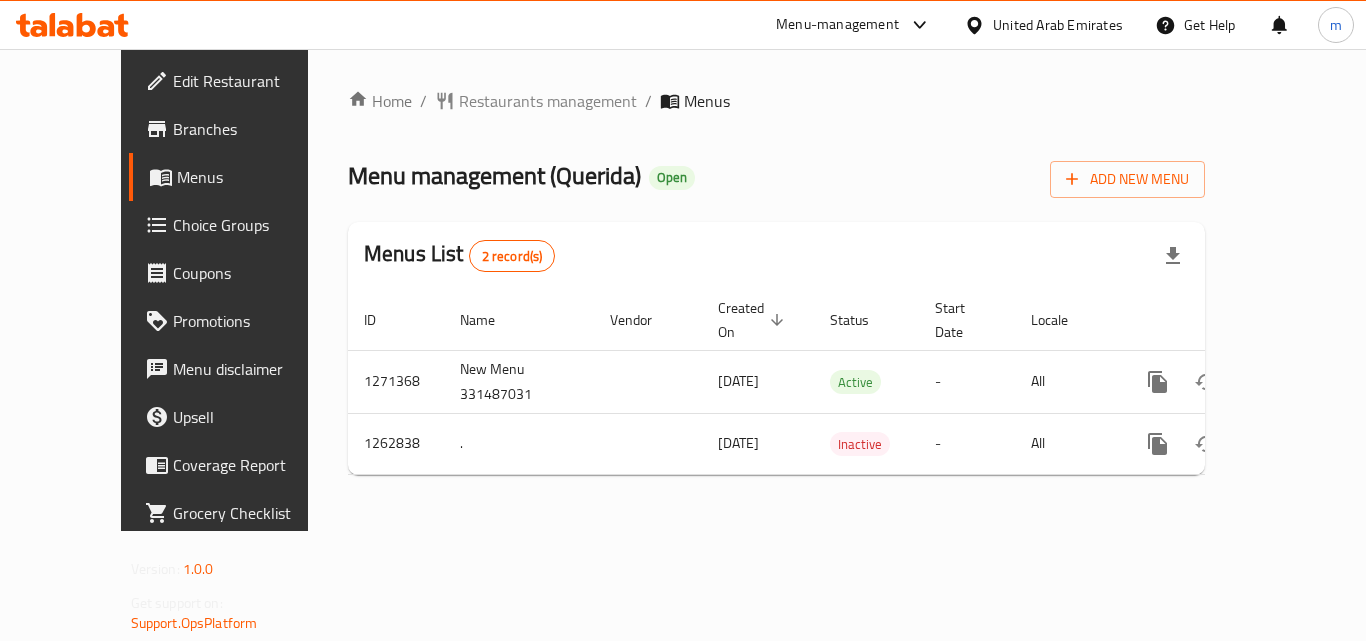 click 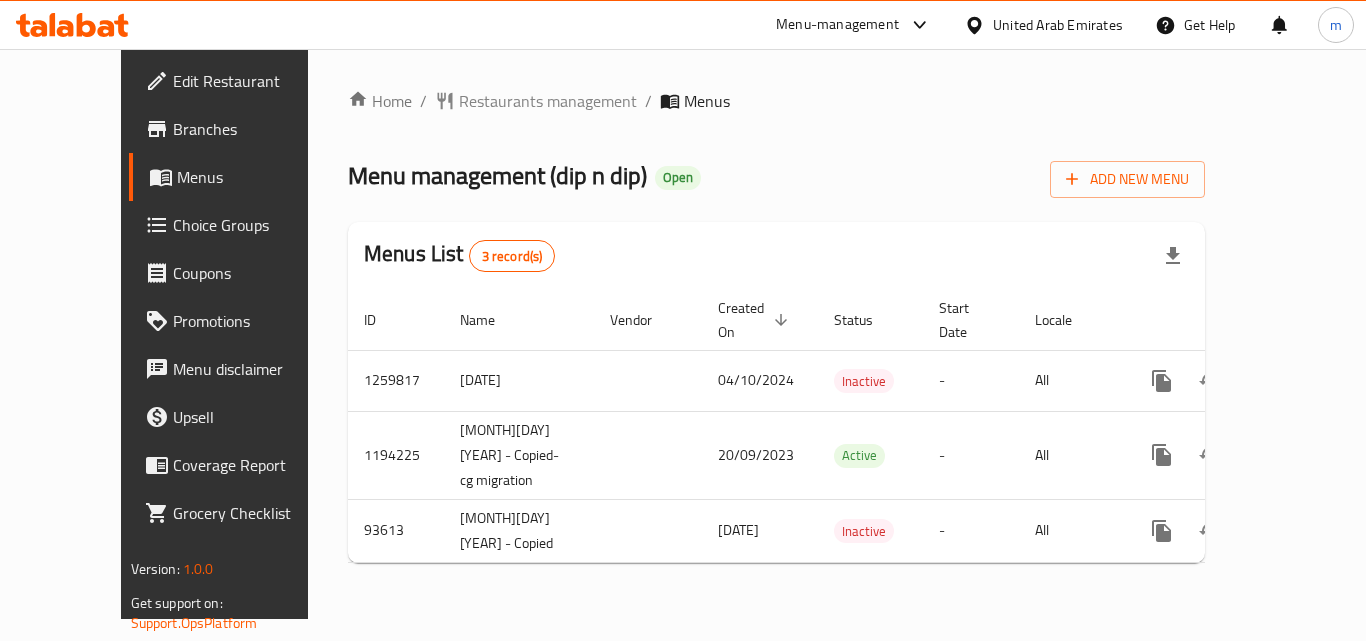 scroll, scrollTop: 0, scrollLeft: 0, axis: both 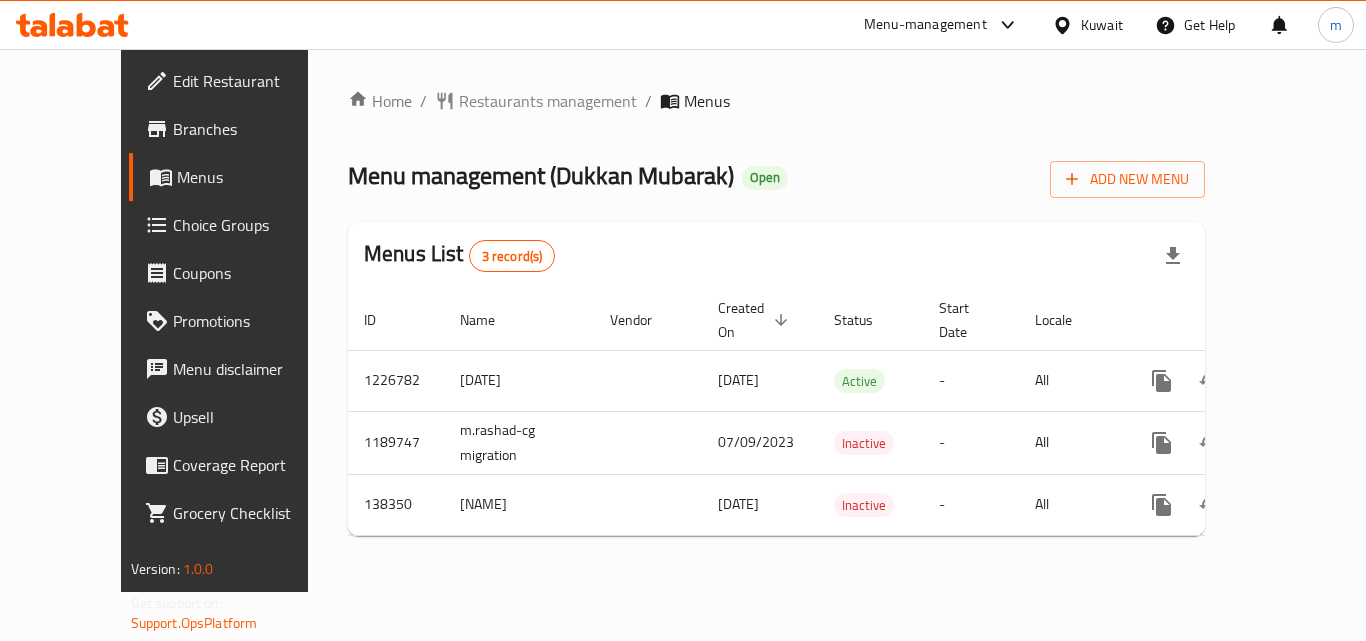 click 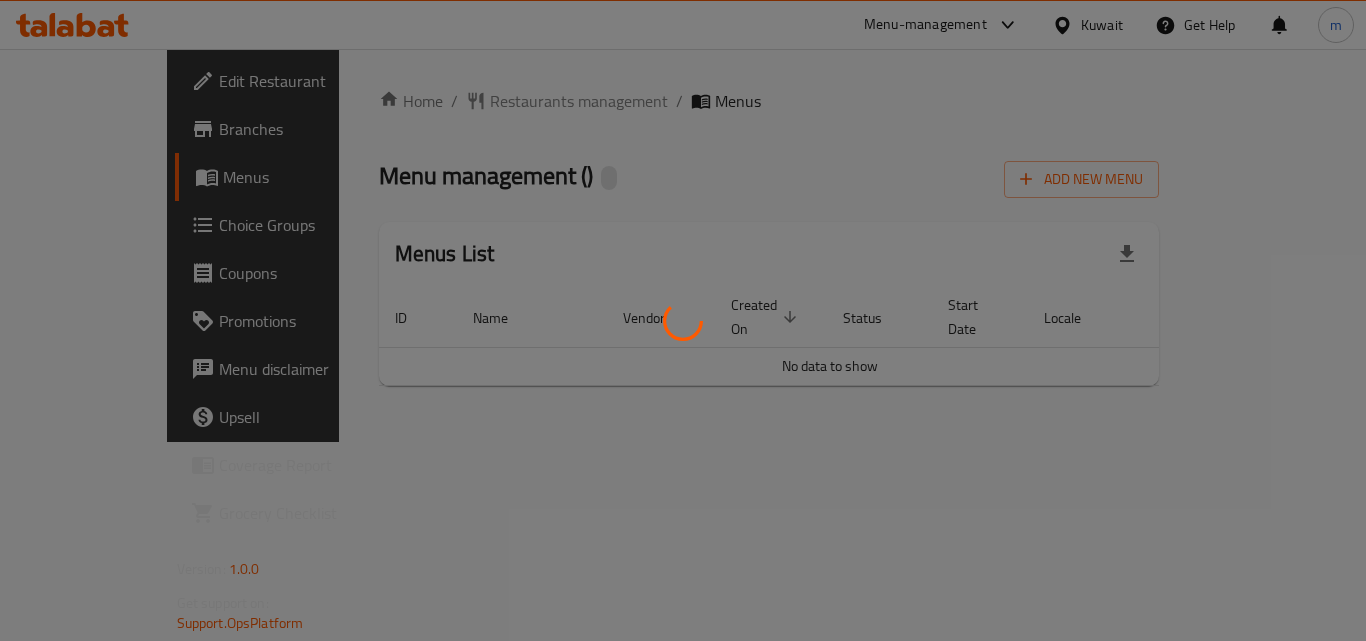 scroll, scrollTop: 0, scrollLeft: 0, axis: both 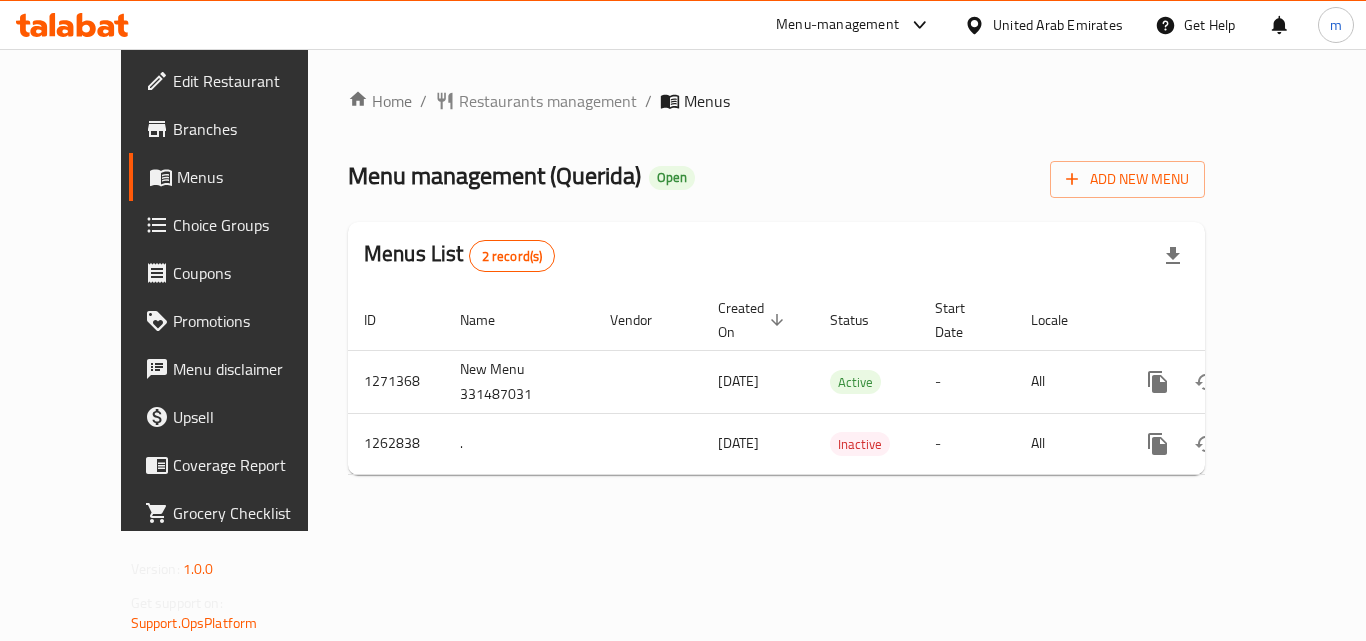 click on "Menus List   2 record(s)" at bounding box center (776, 256) 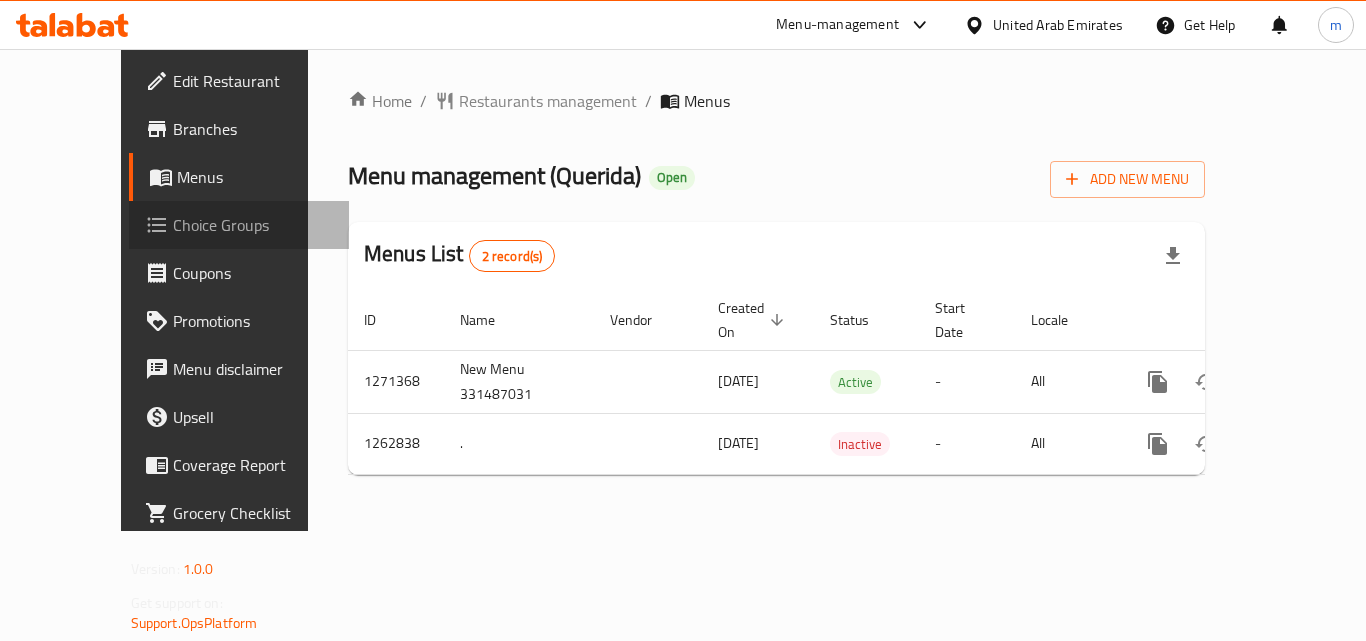 click on "Choice Groups" at bounding box center [253, 225] 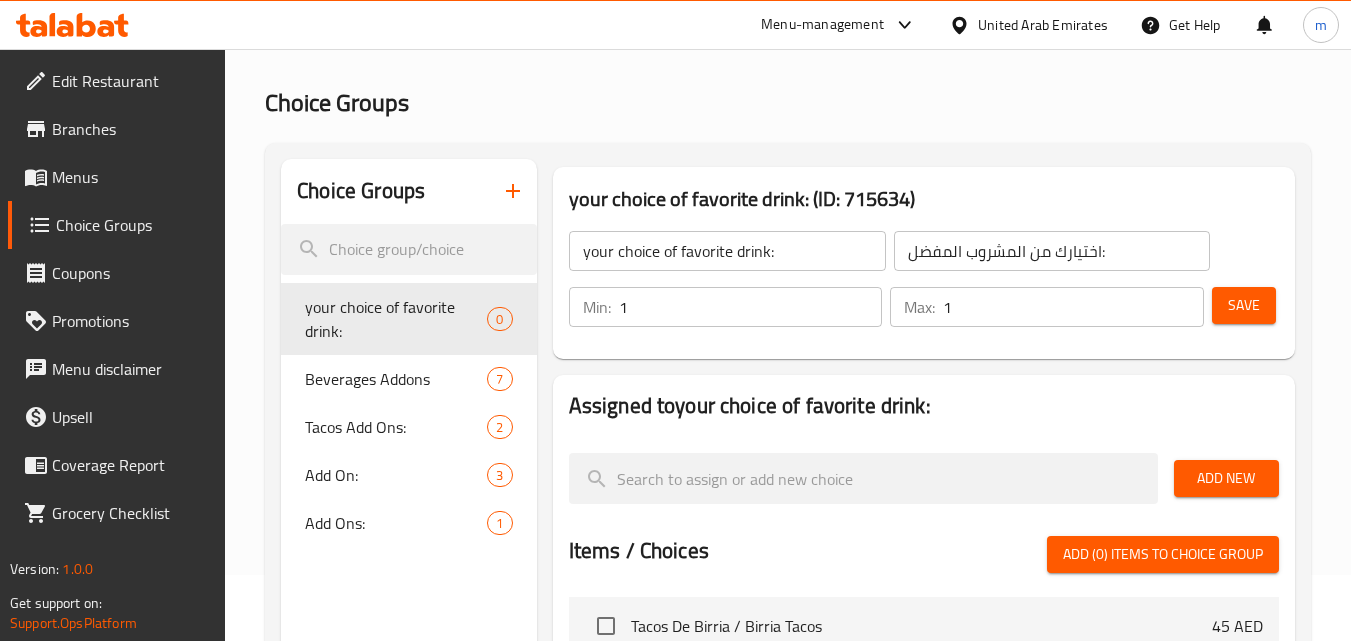 scroll, scrollTop: 100, scrollLeft: 0, axis: vertical 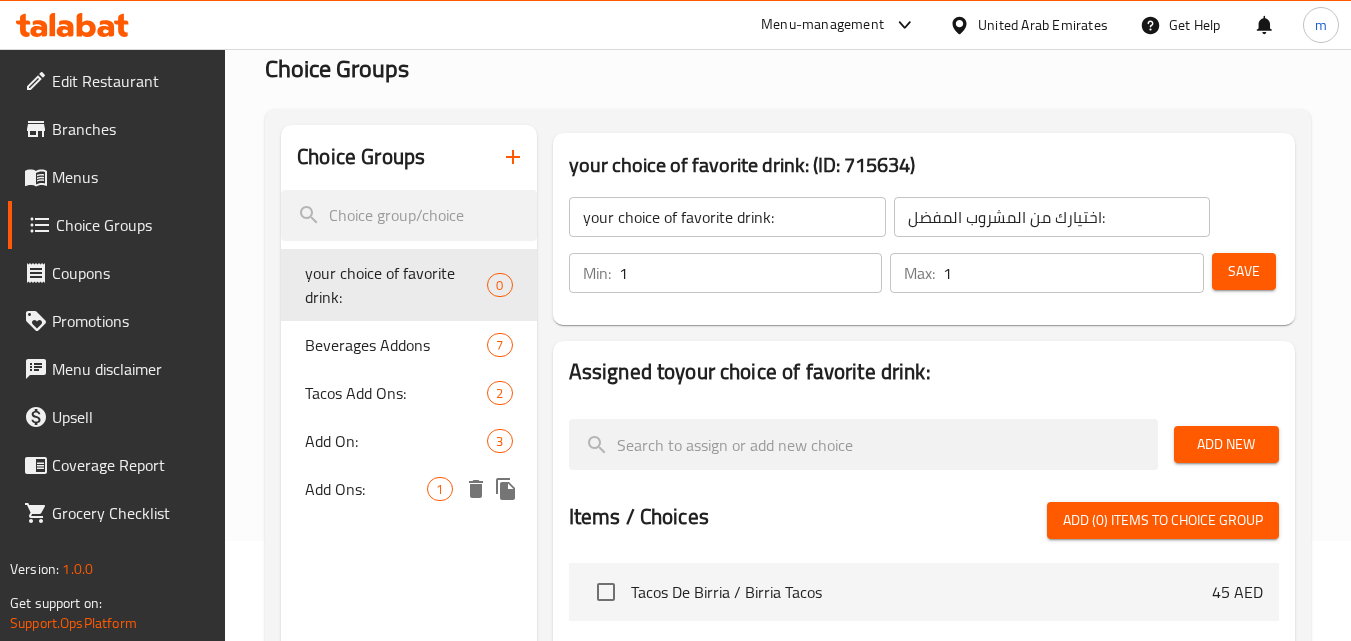 click on "Add Ons:" at bounding box center [366, 489] 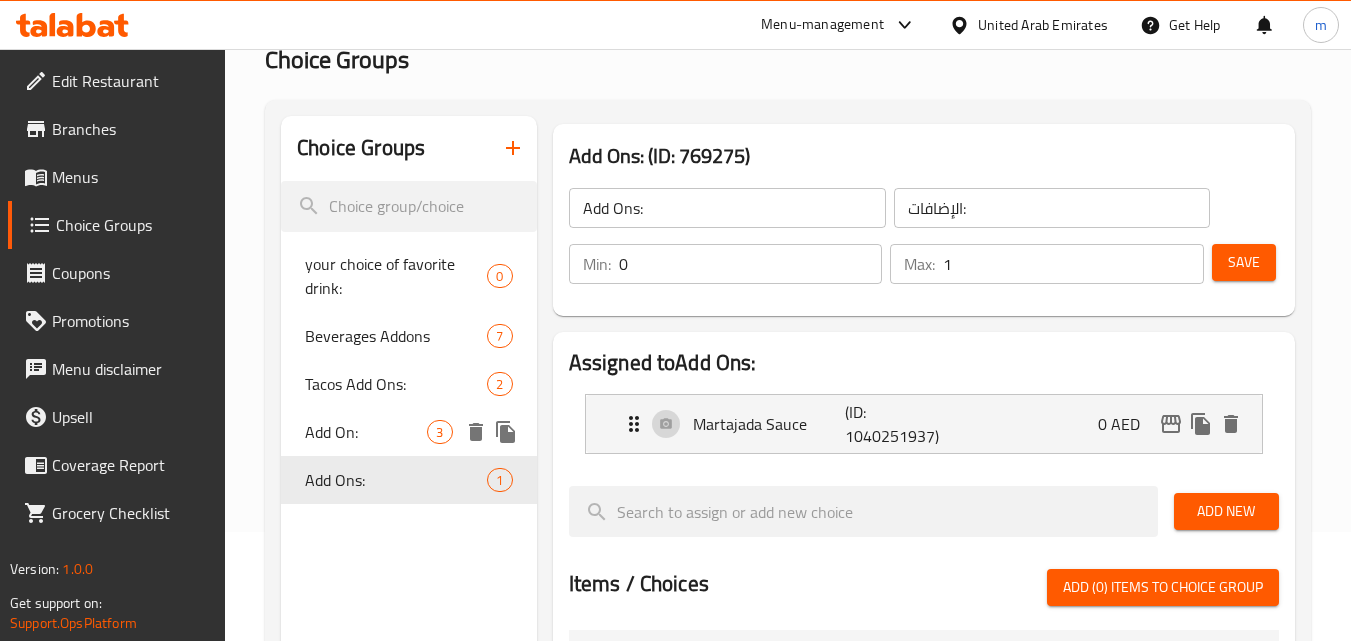 scroll, scrollTop: 100, scrollLeft: 0, axis: vertical 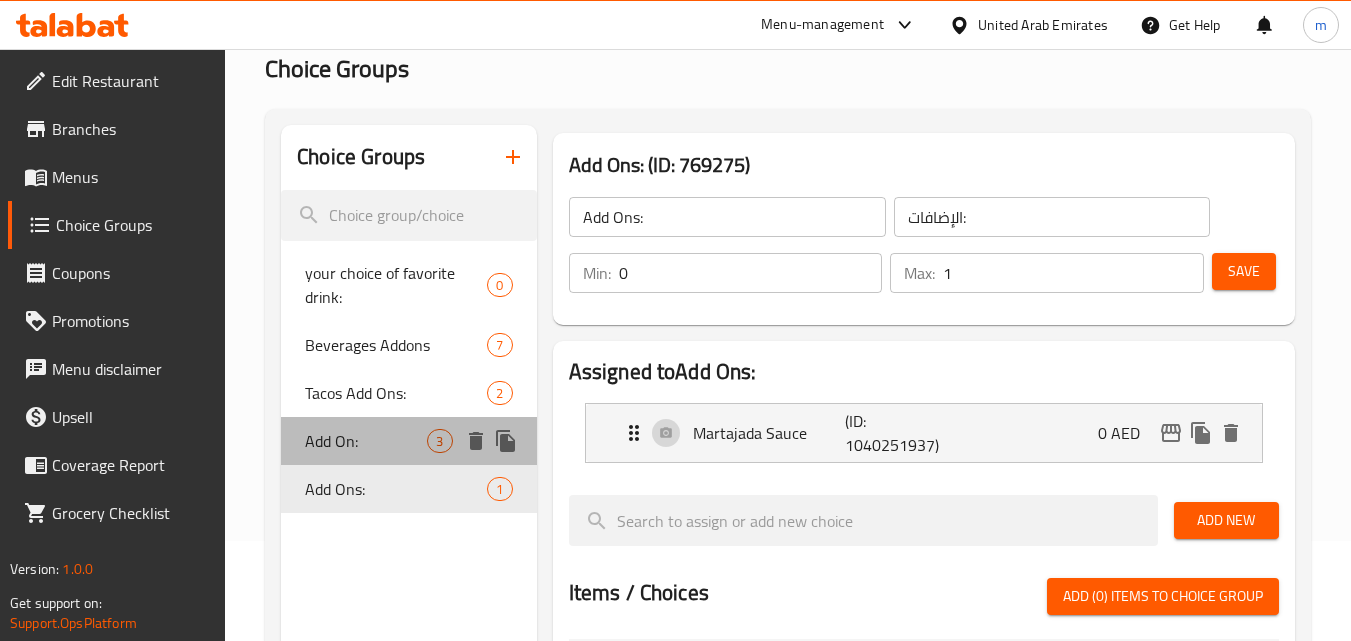 click on "Add On:" at bounding box center (366, 441) 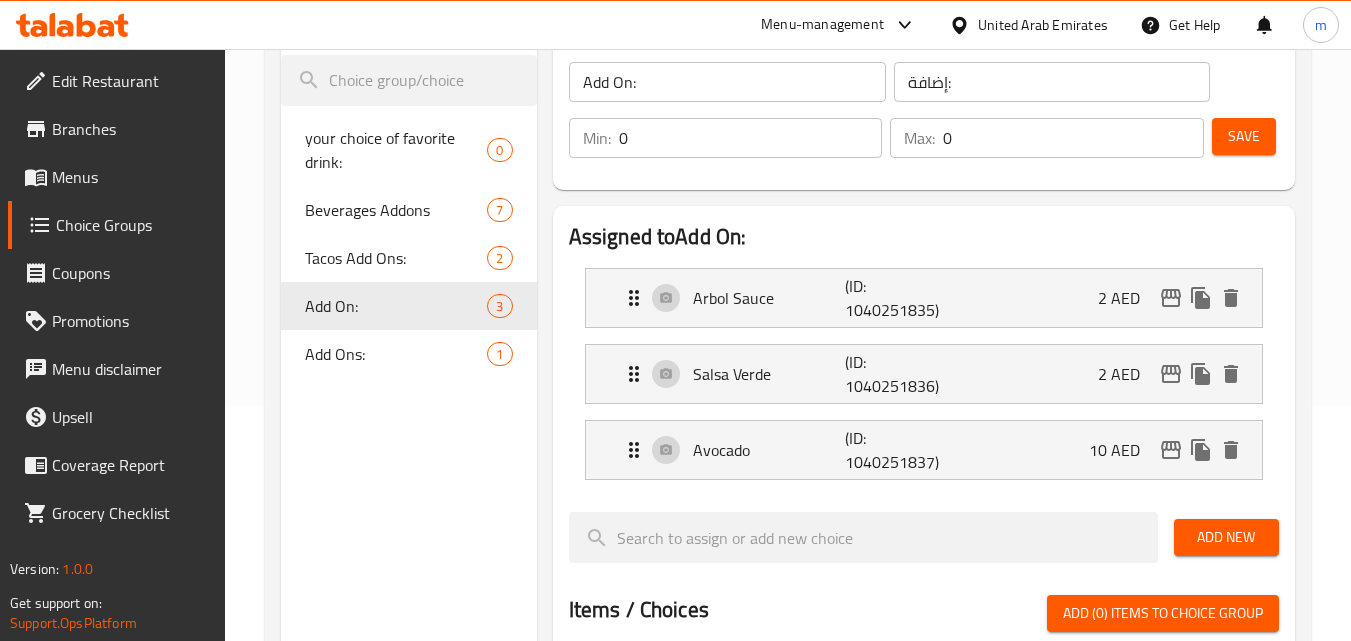 scroll, scrollTop: 200, scrollLeft: 0, axis: vertical 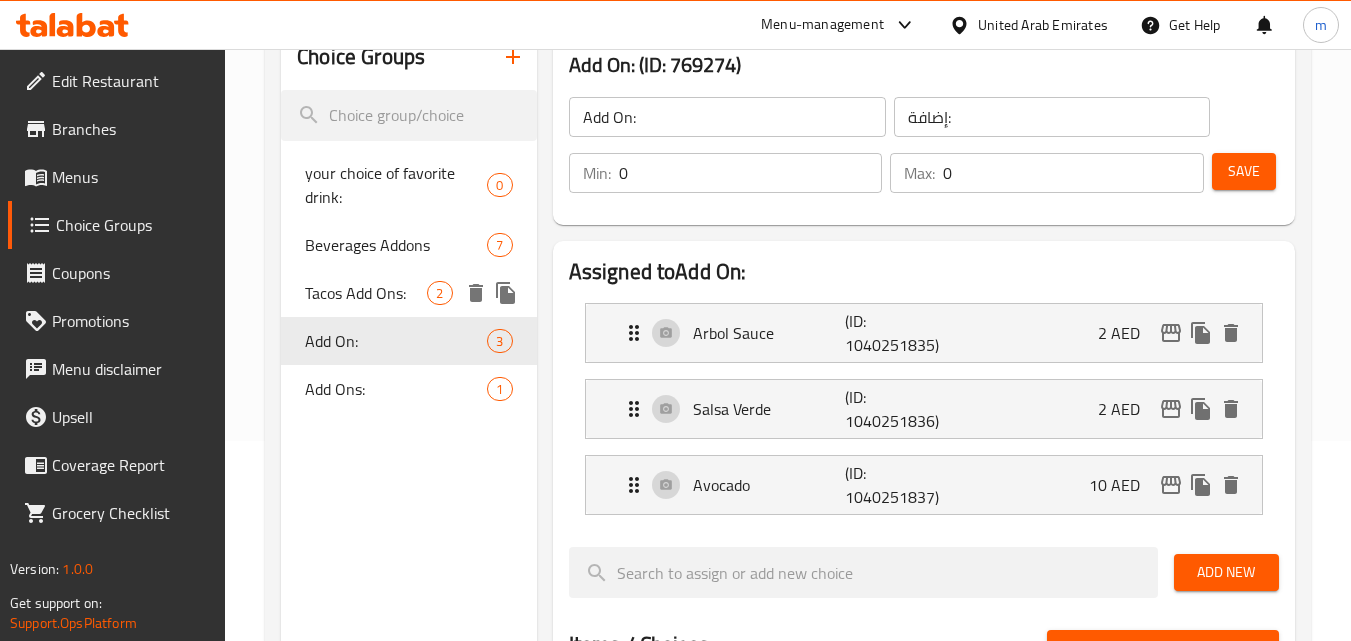 click on "Tacos Add Ons:" at bounding box center (366, 293) 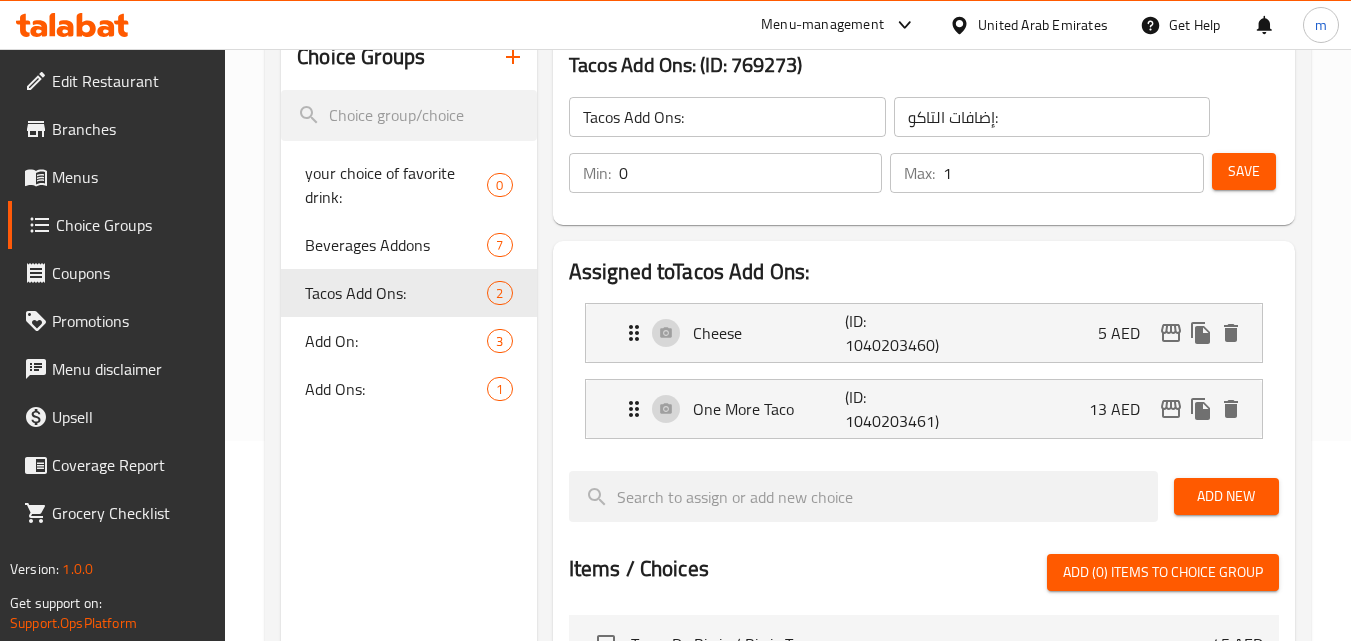 click 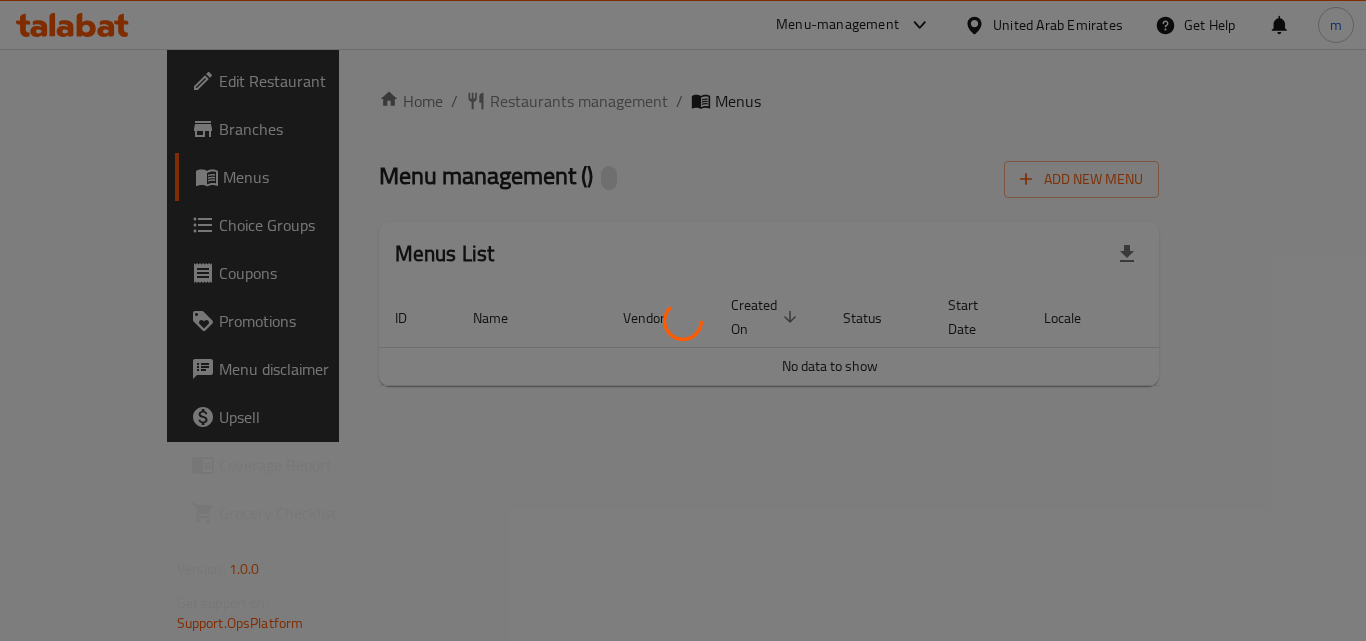 scroll, scrollTop: 0, scrollLeft: 0, axis: both 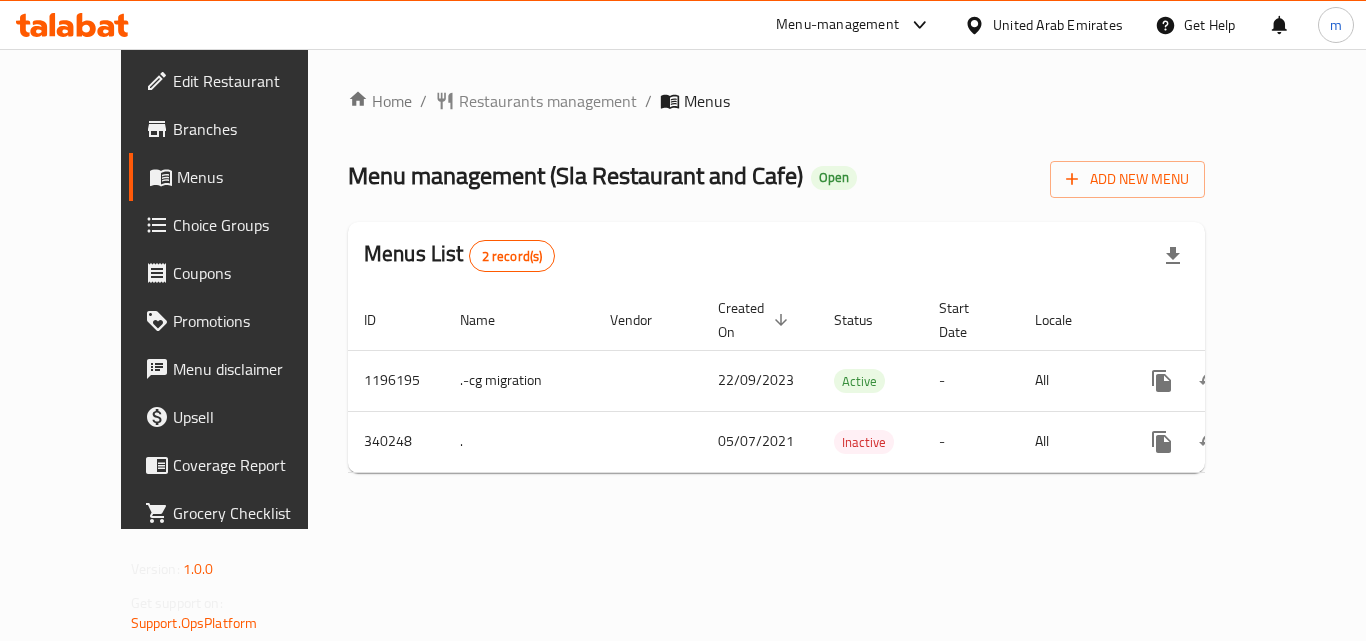 click 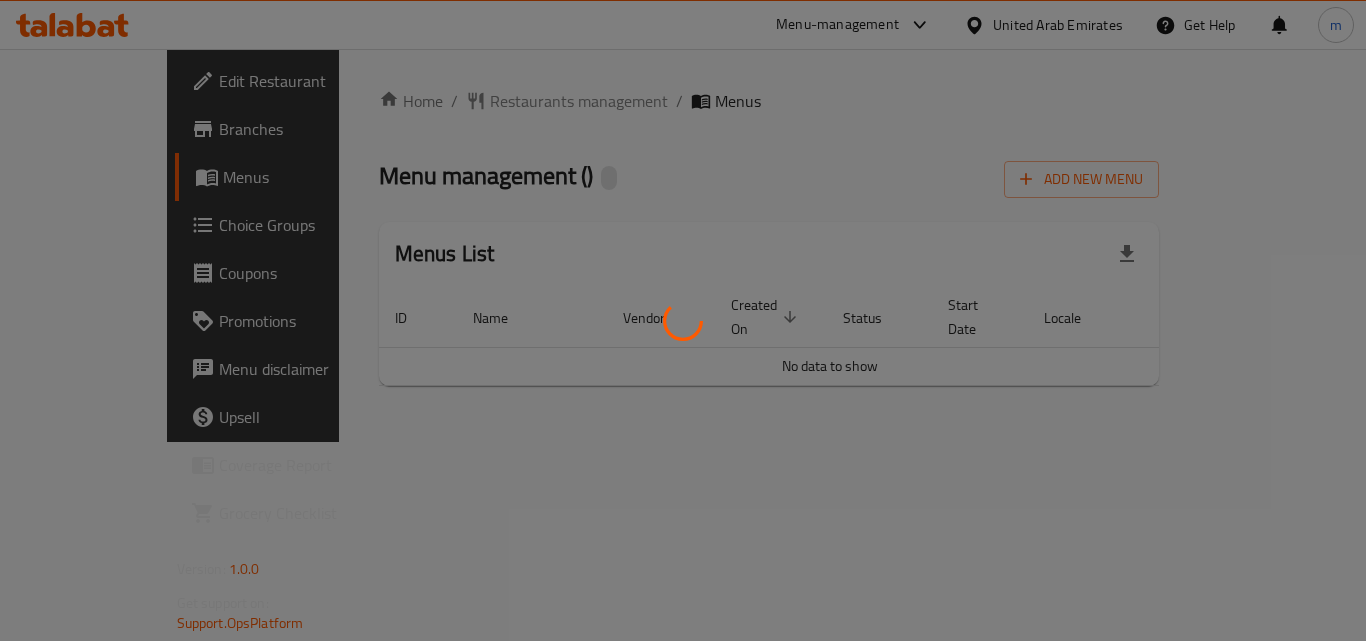 scroll, scrollTop: 0, scrollLeft: 0, axis: both 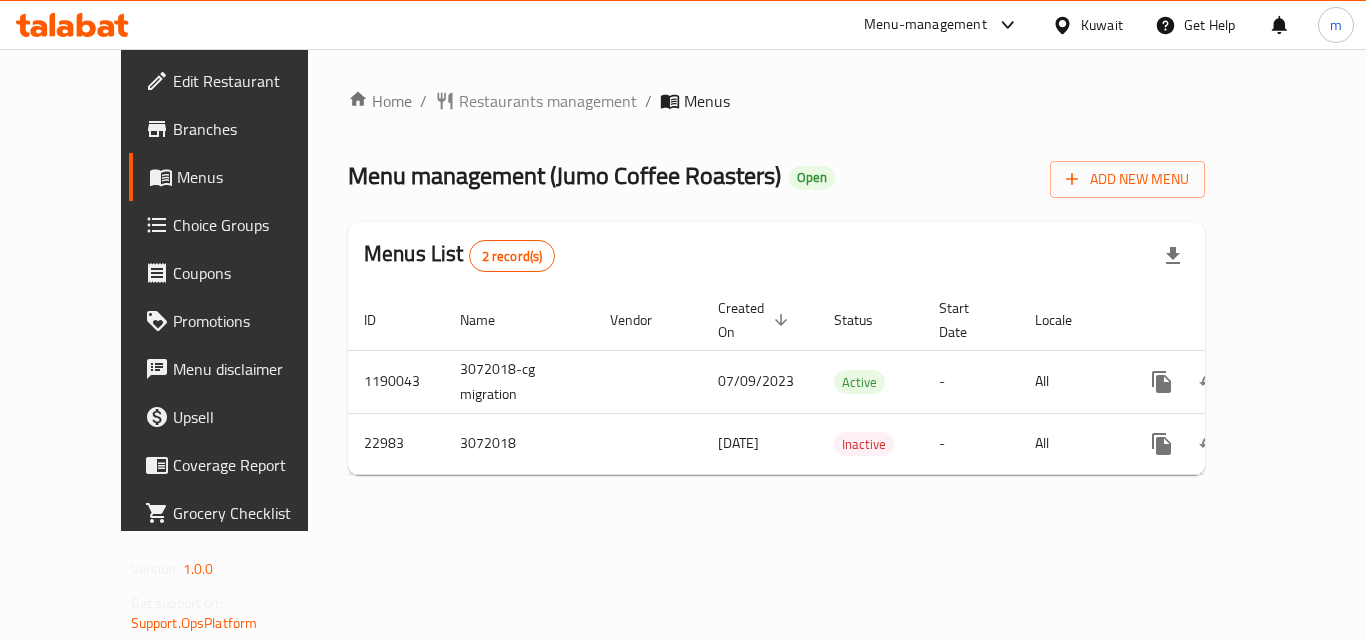 click 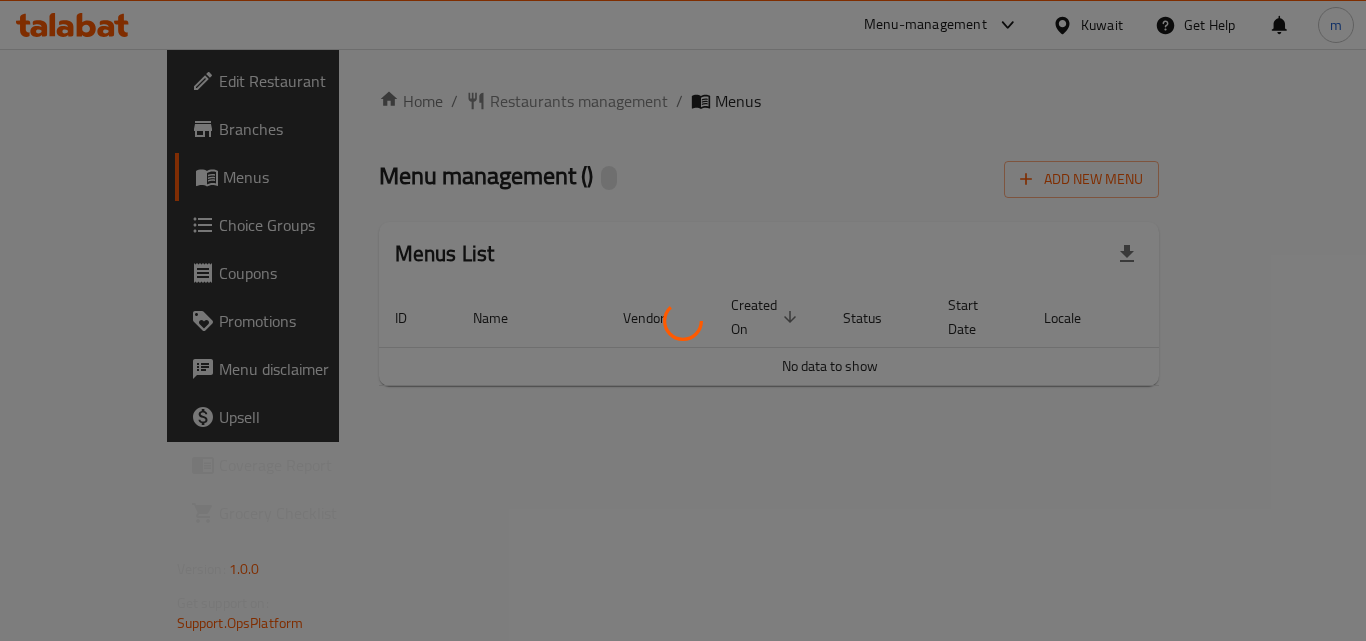 scroll, scrollTop: 0, scrollLeft: 0, axis: both 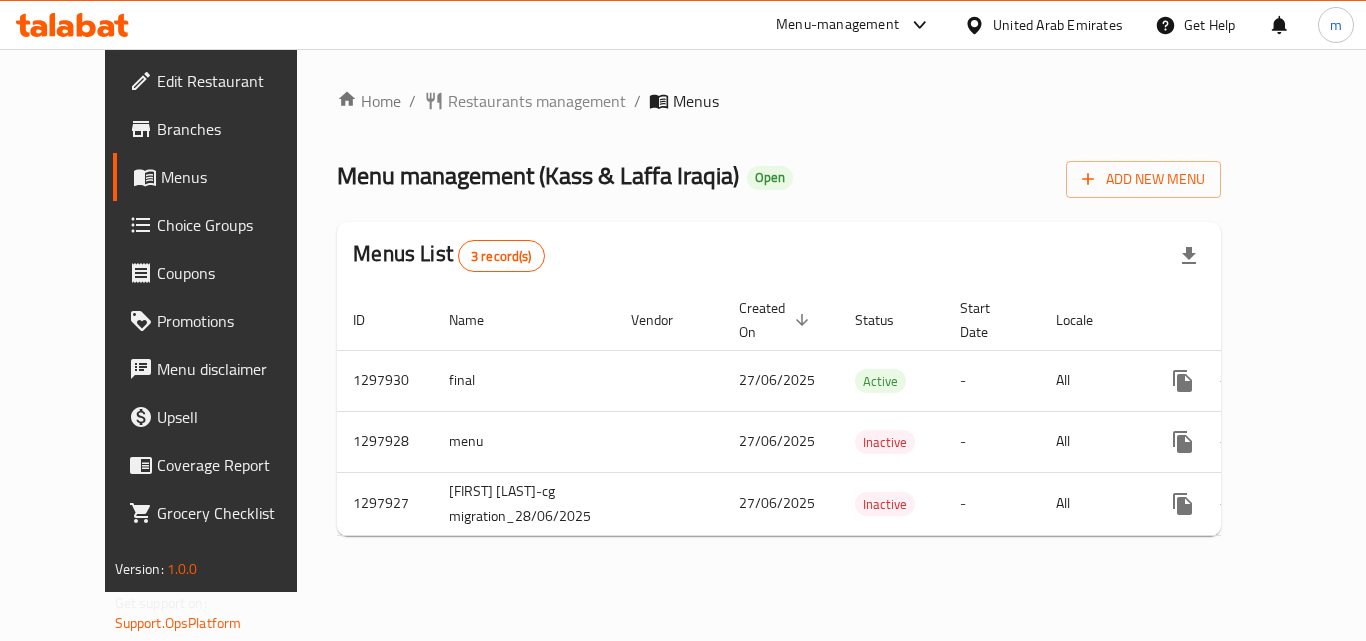 click 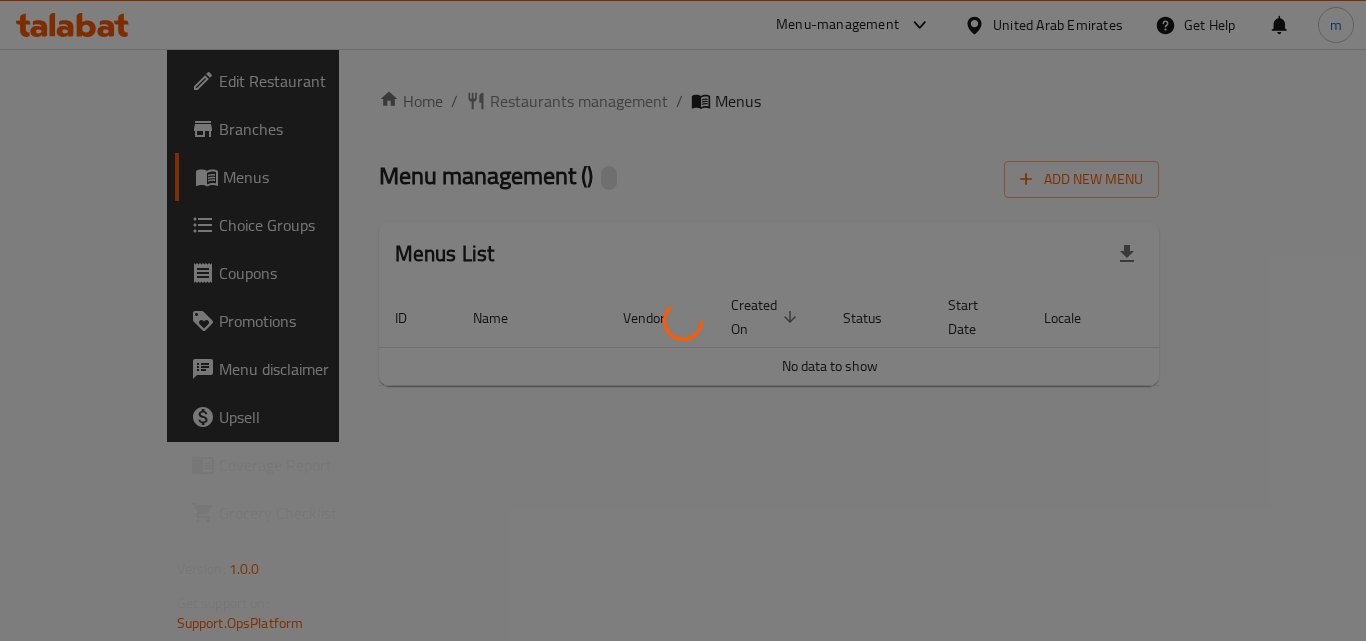 scroll, scrollTop: 0, scrollLeft: 0, axis: both 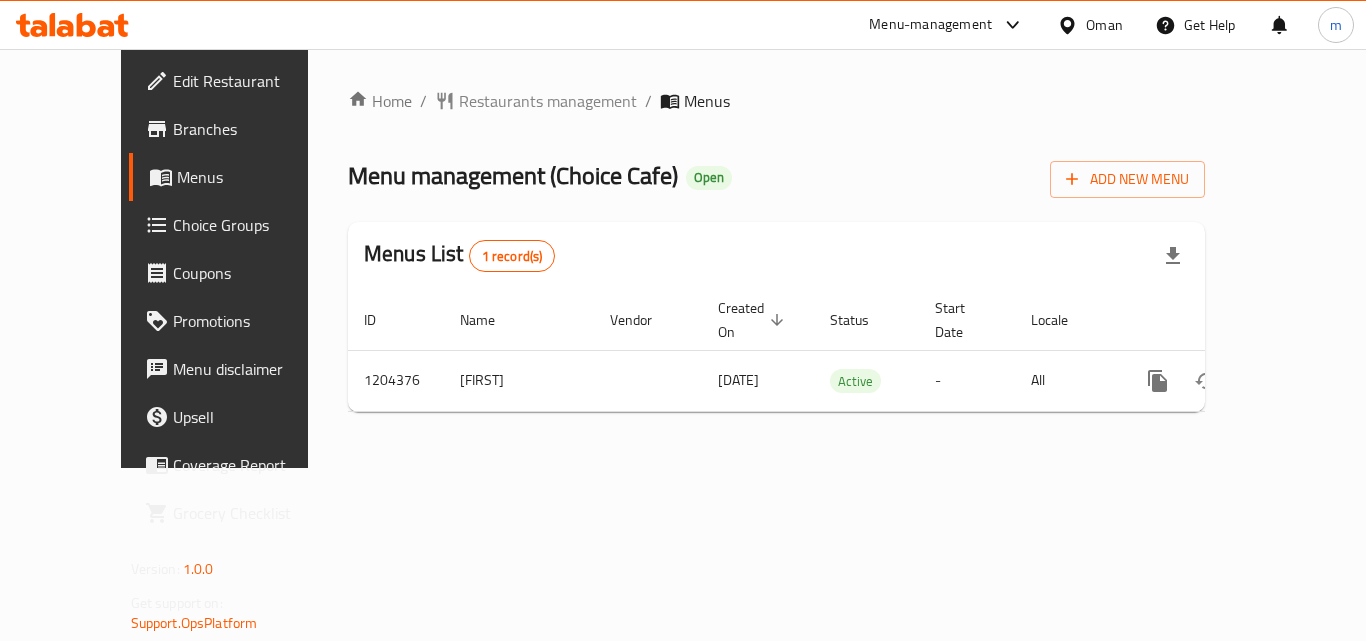 click 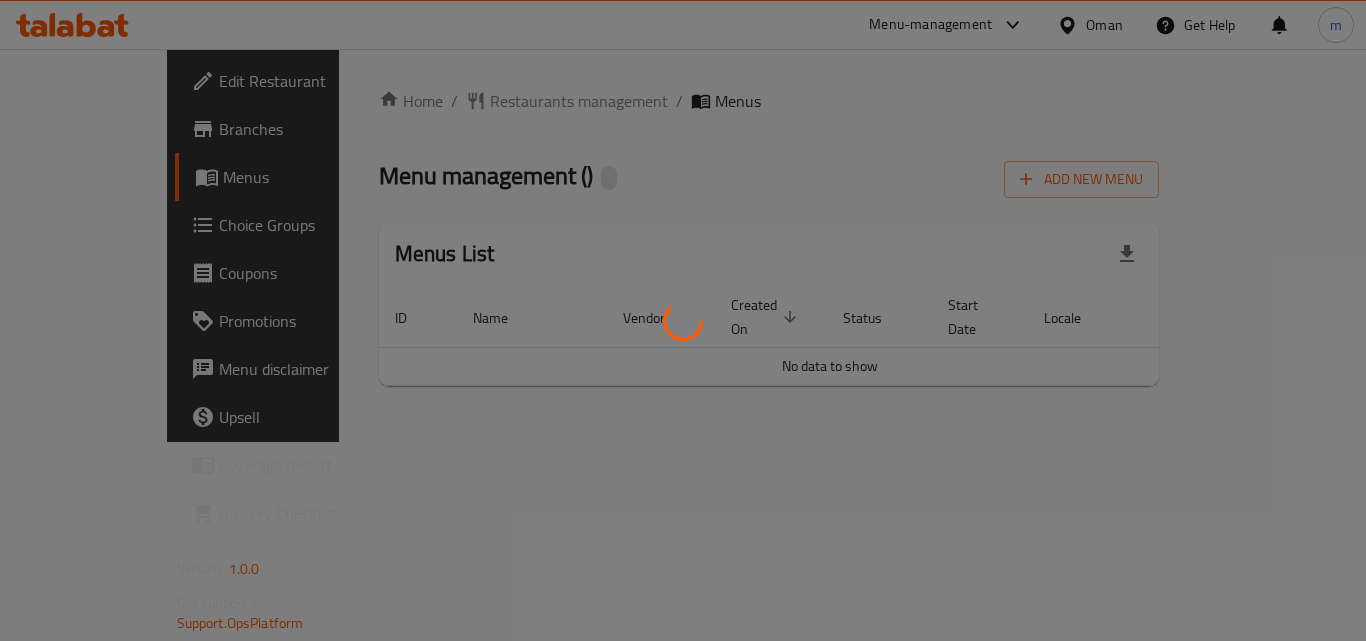 scroll, scrollTop: 0, scrollLeft: 0, axis: both 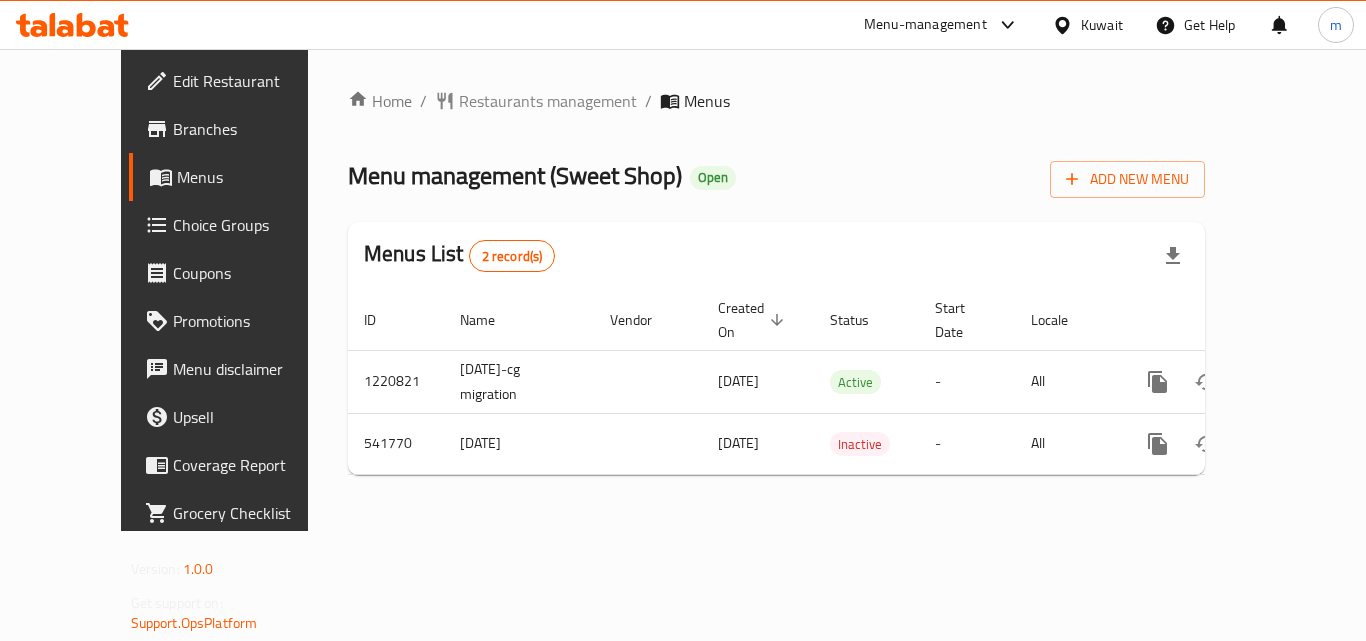 click 